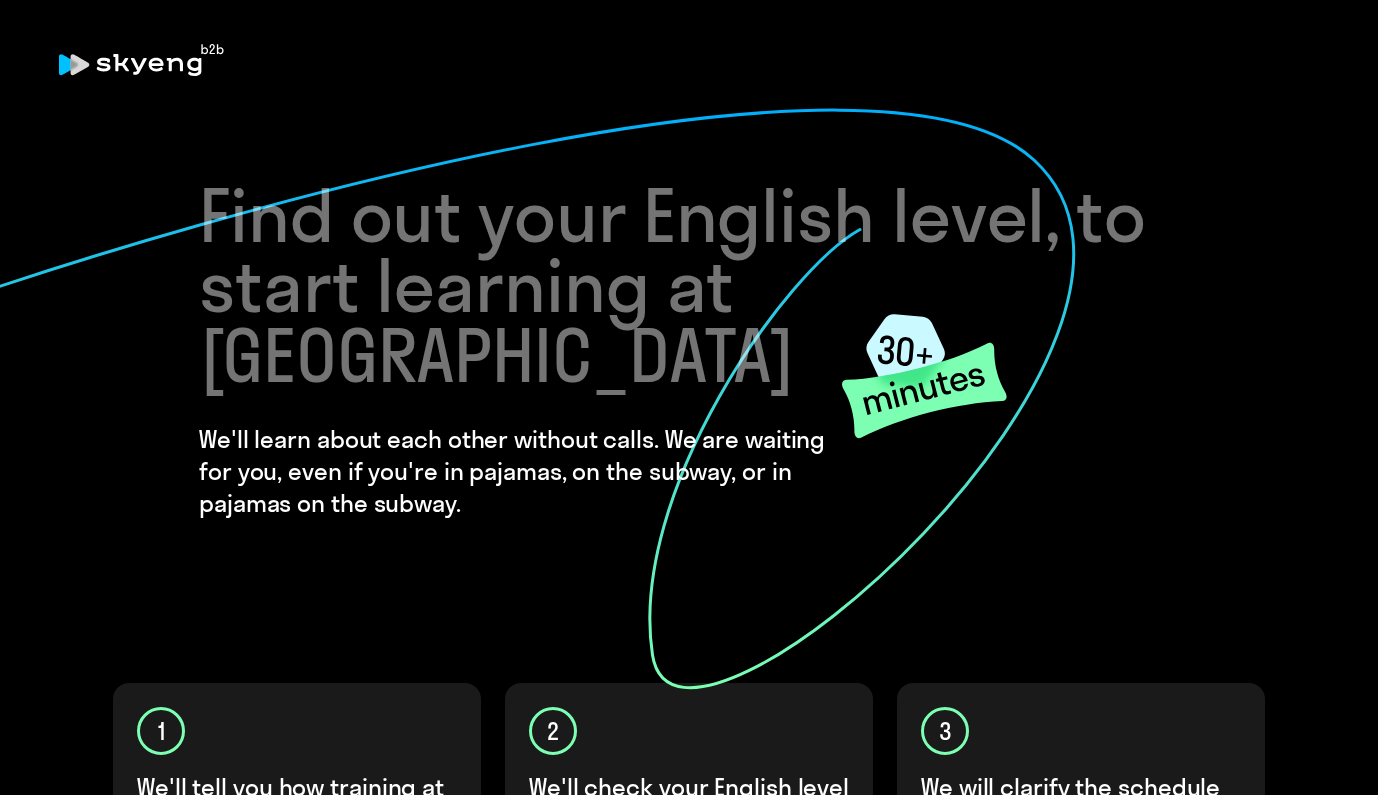 scroll, scrollTop: 0, scrollLeft: 0, axis: both 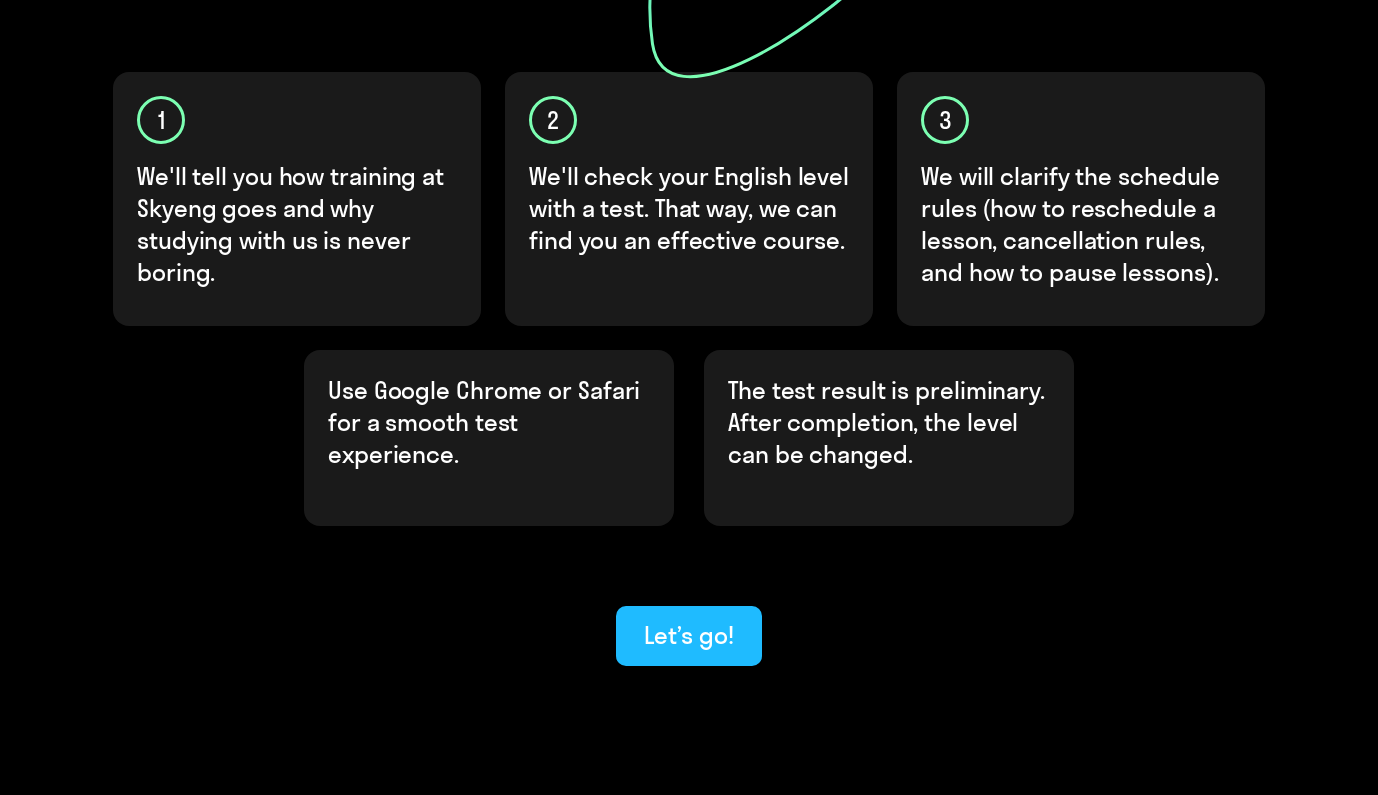 click on "Let’s go!" 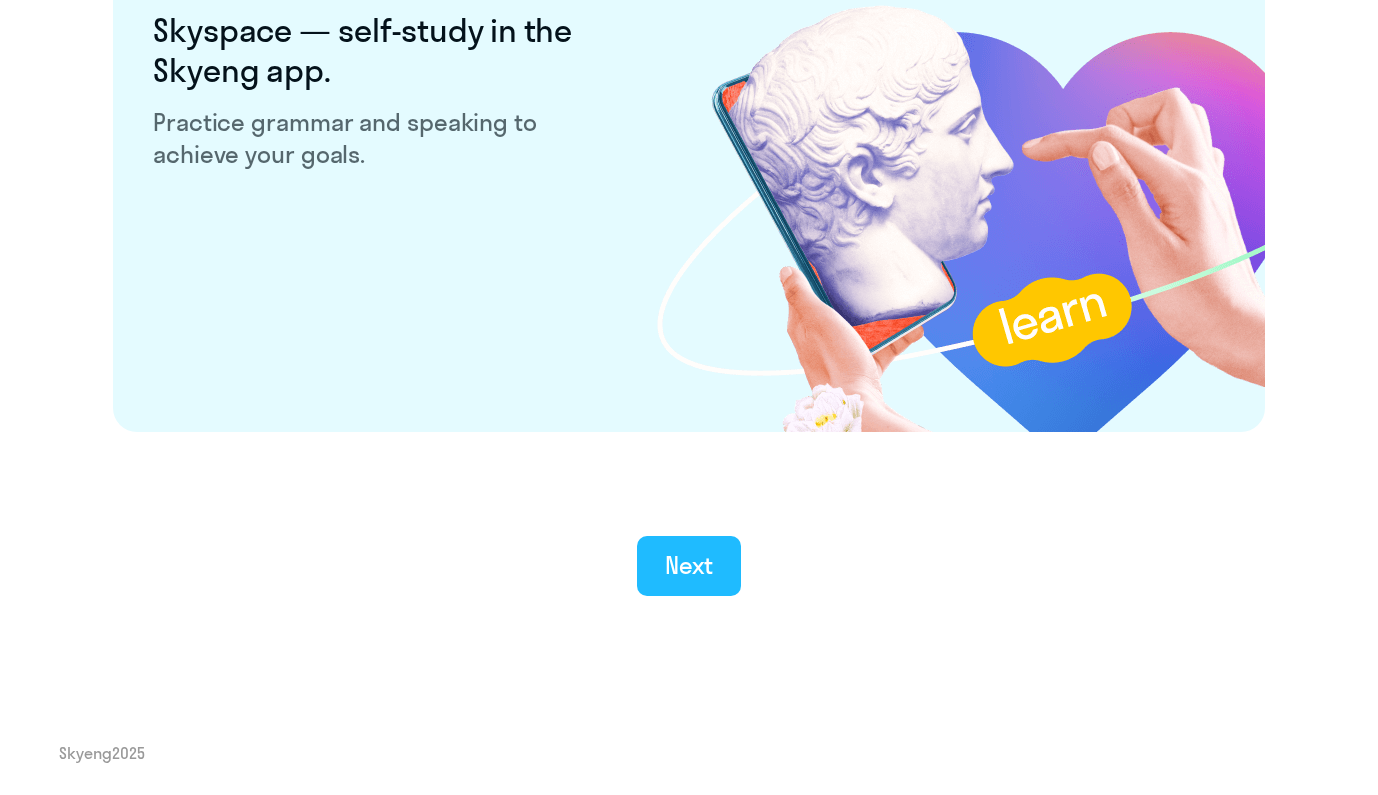 click on "Next" 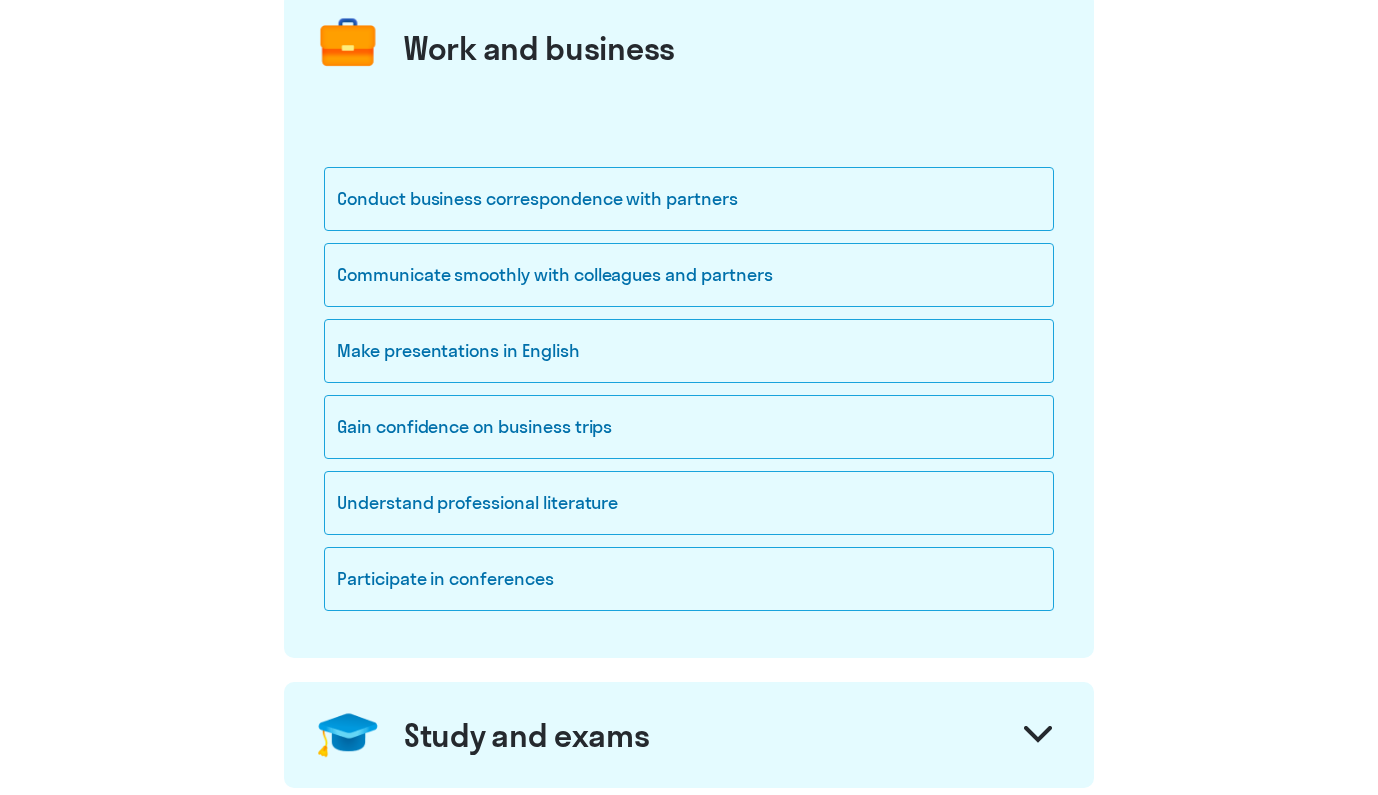 scroll, scrollTop: 263, scrollLeft: 0, axis: vertical 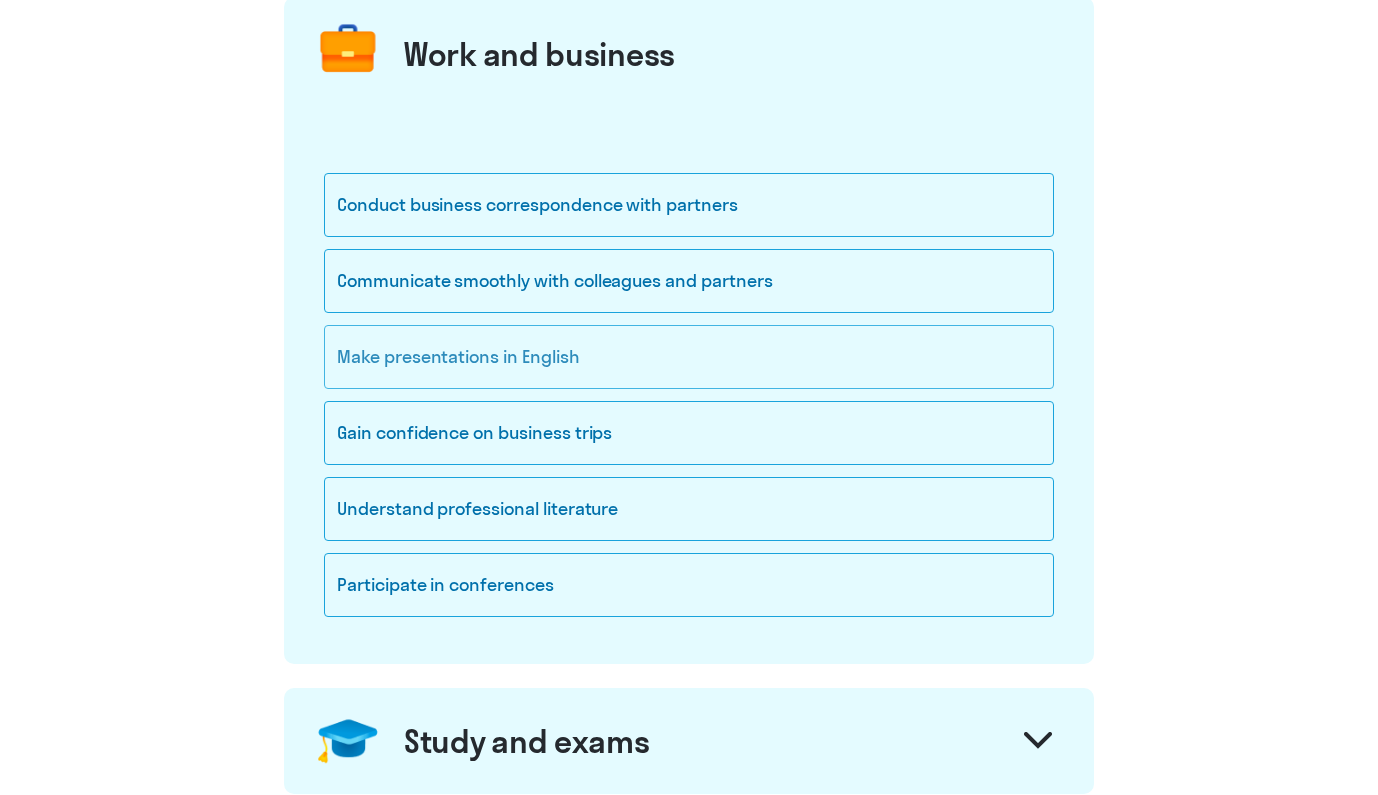 click on "Make presentations in English" 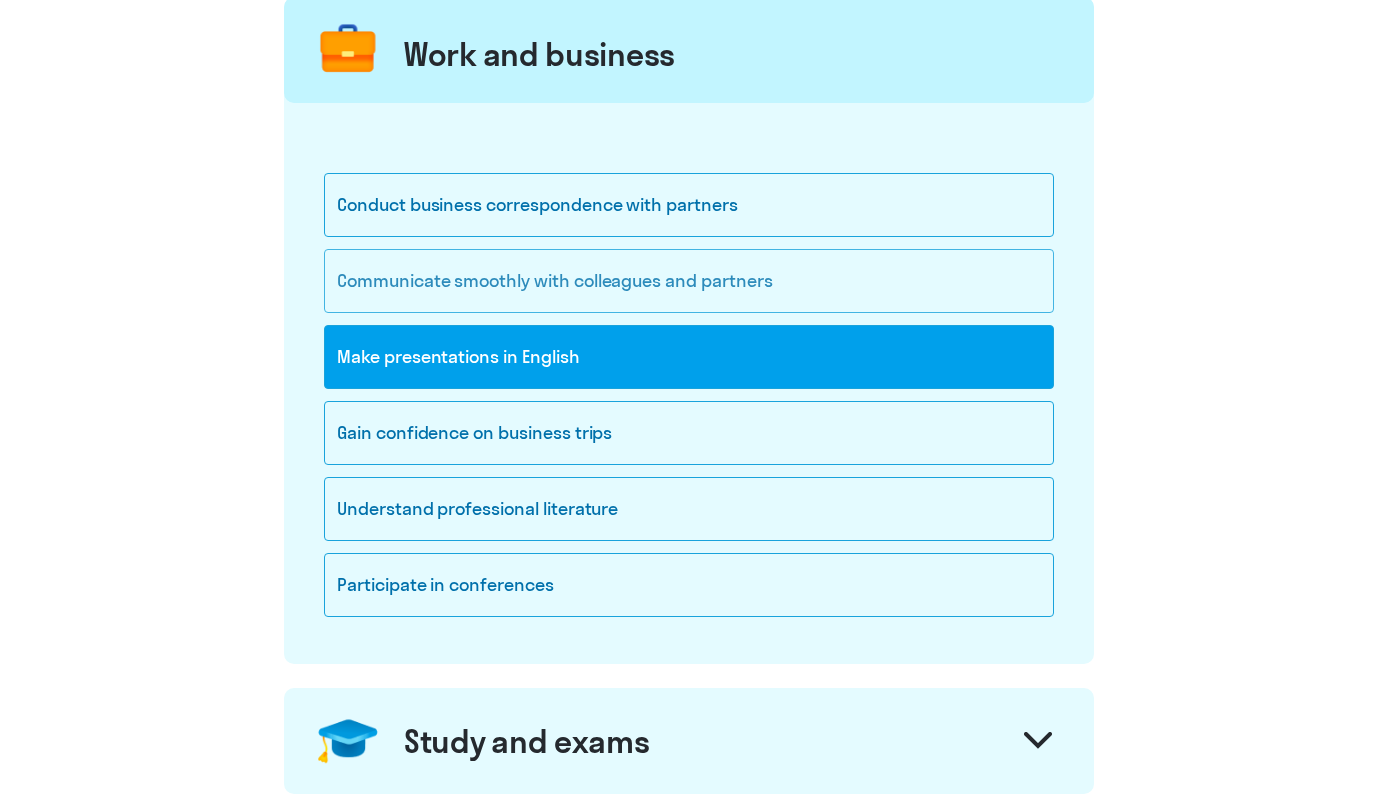 click on "Communicate smoothly with colleagues and partners" 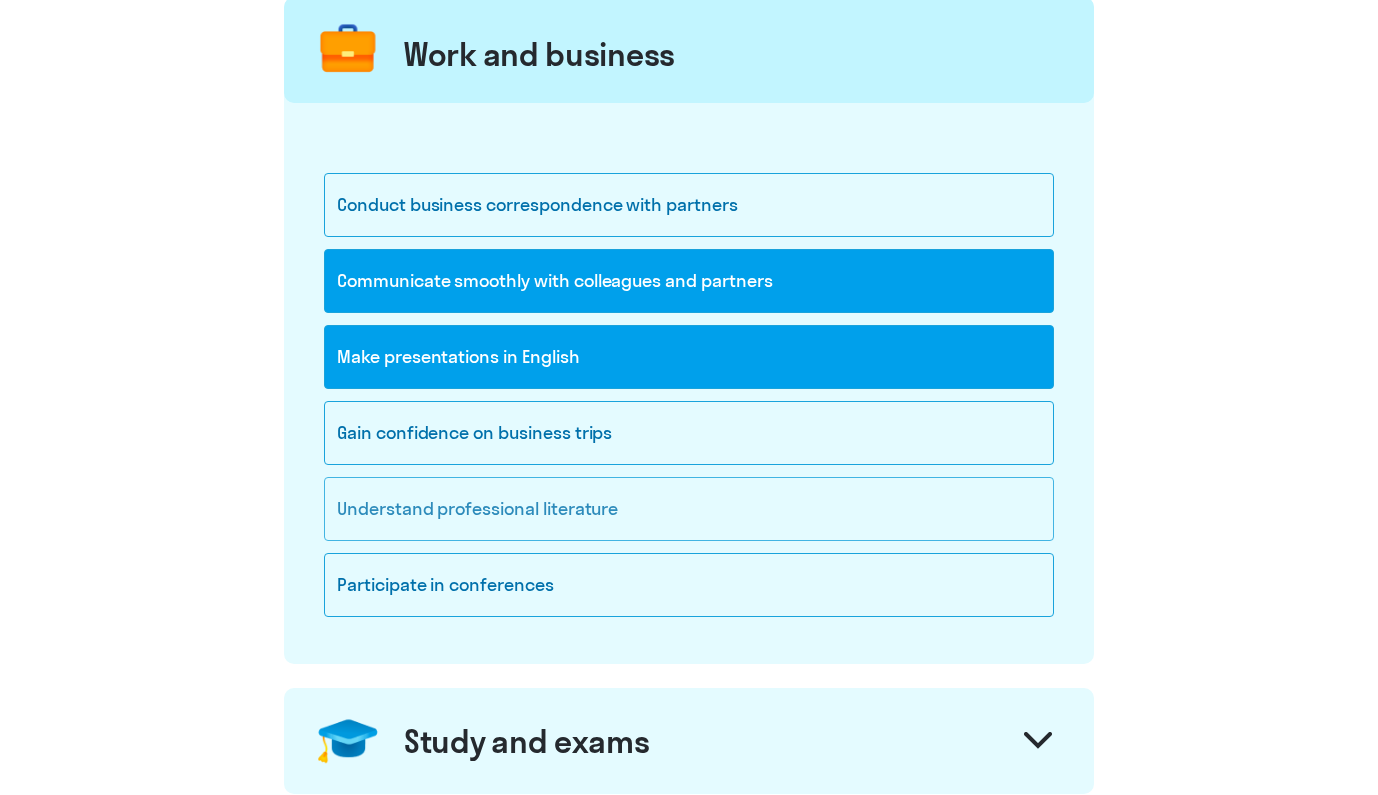 click on "Understand professional literature" 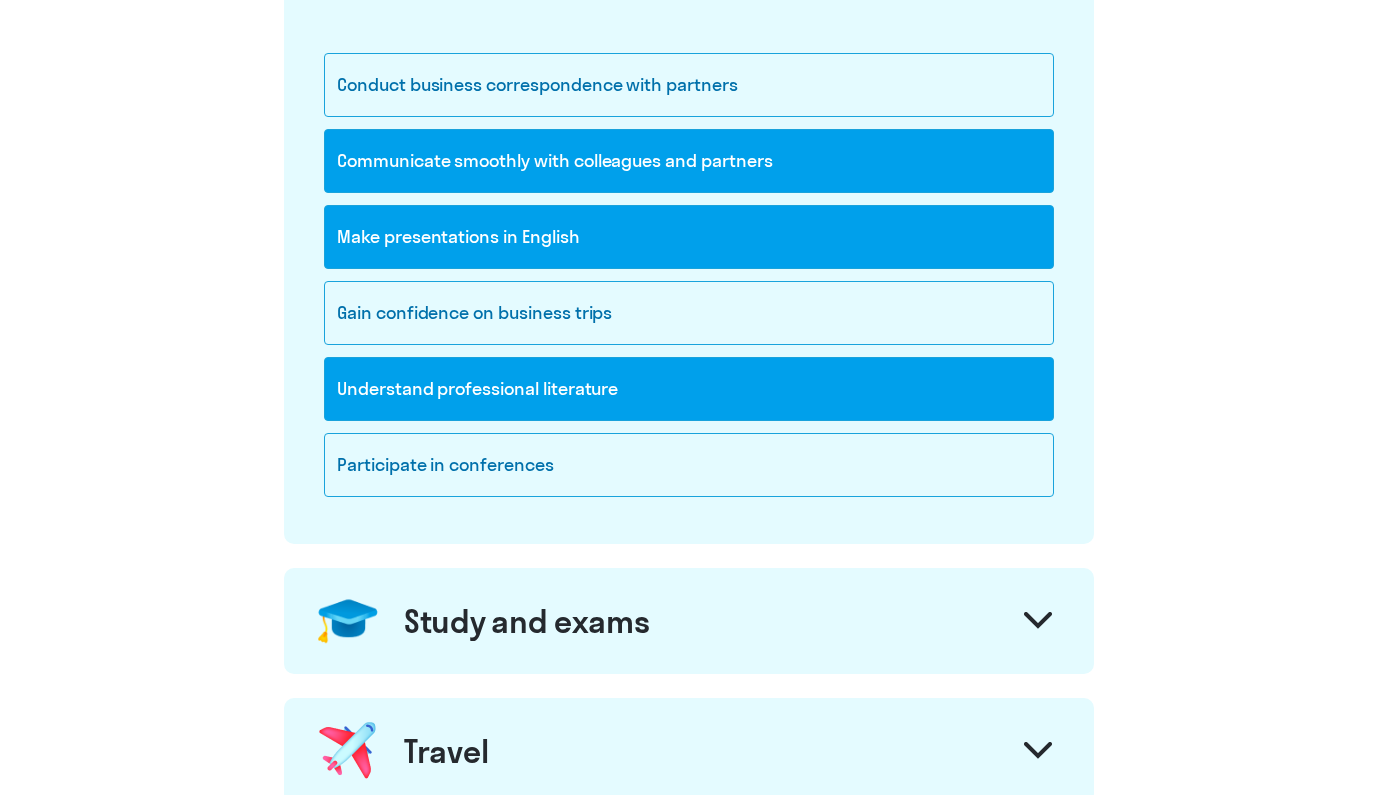scroll, scrollTop: 780, scrollLeft: 0, axis: vertical 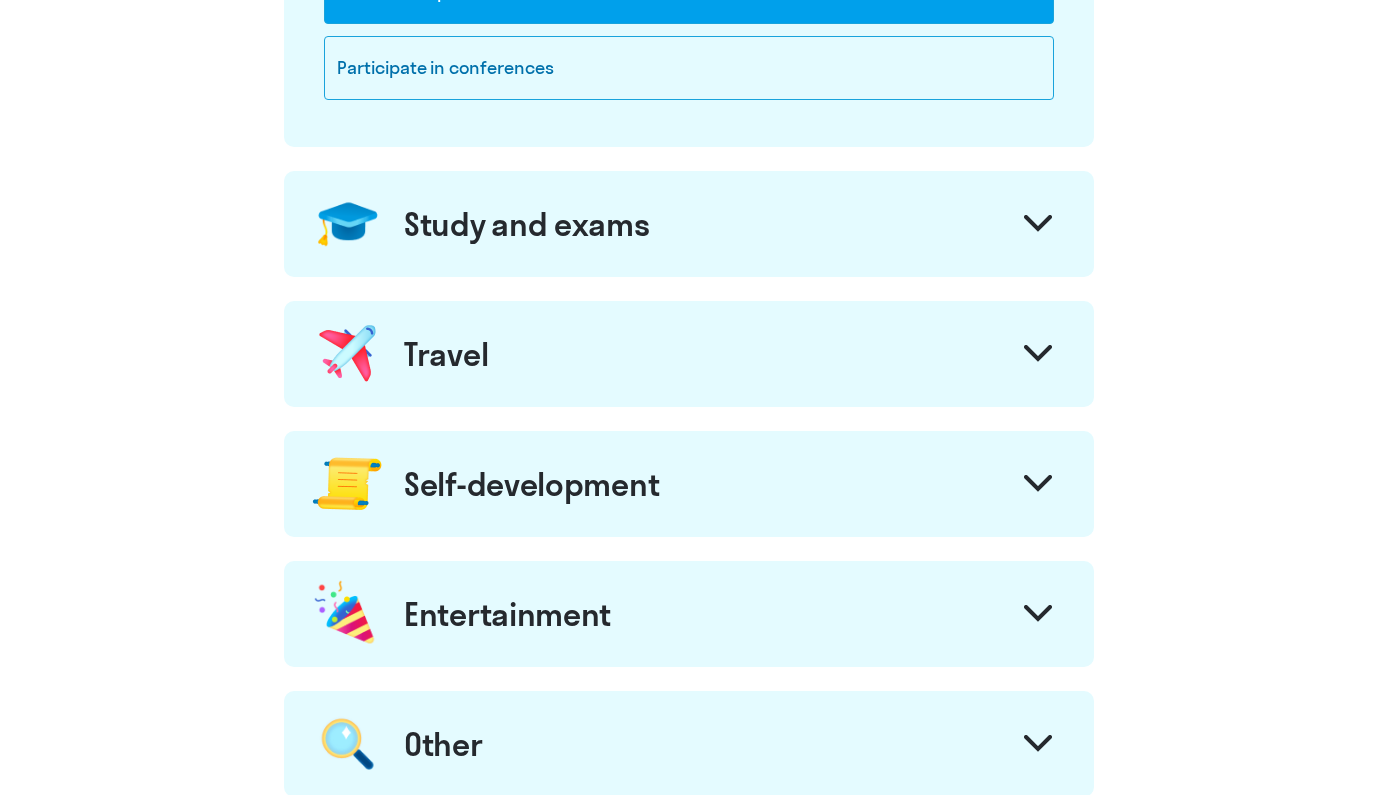 click on "Study and exams" 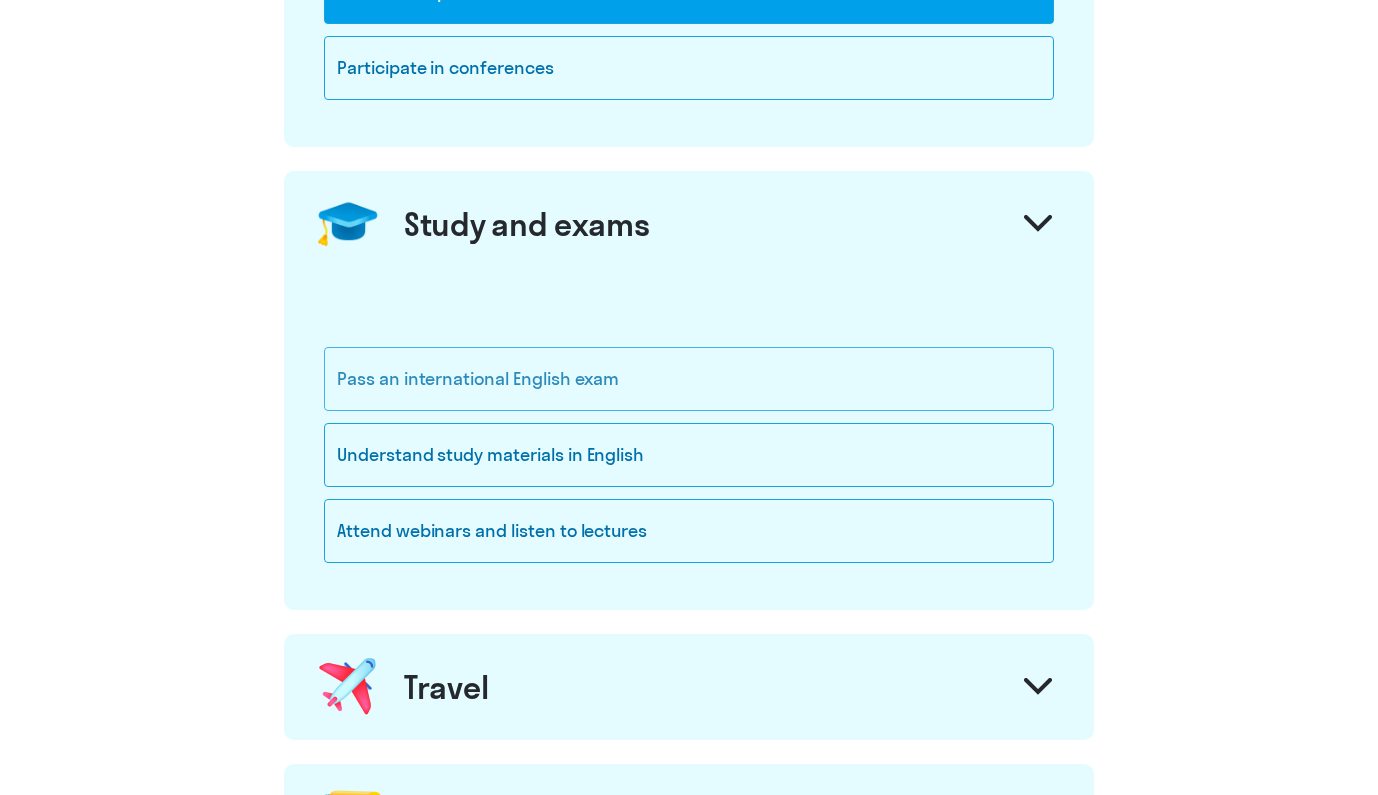 click on "Pass an international English exam" 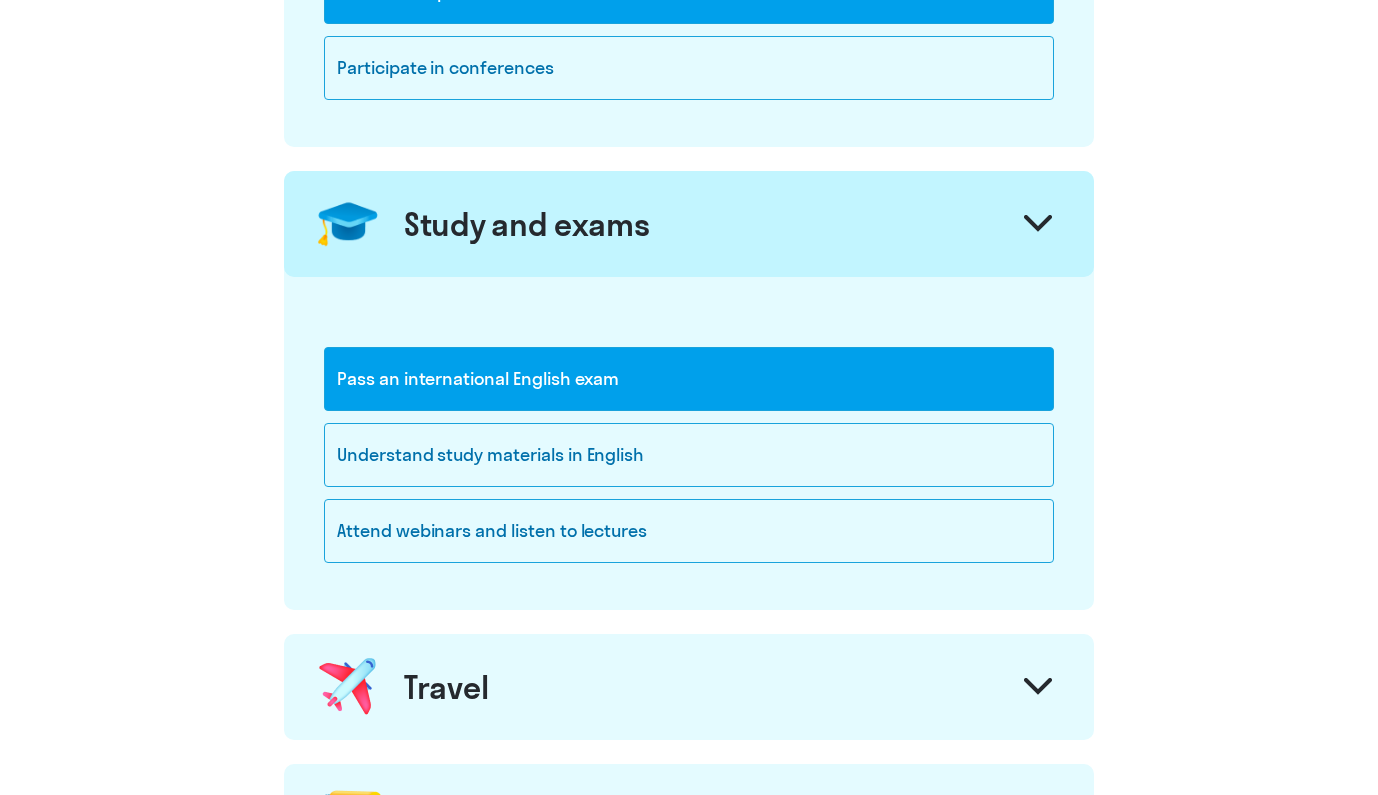 click 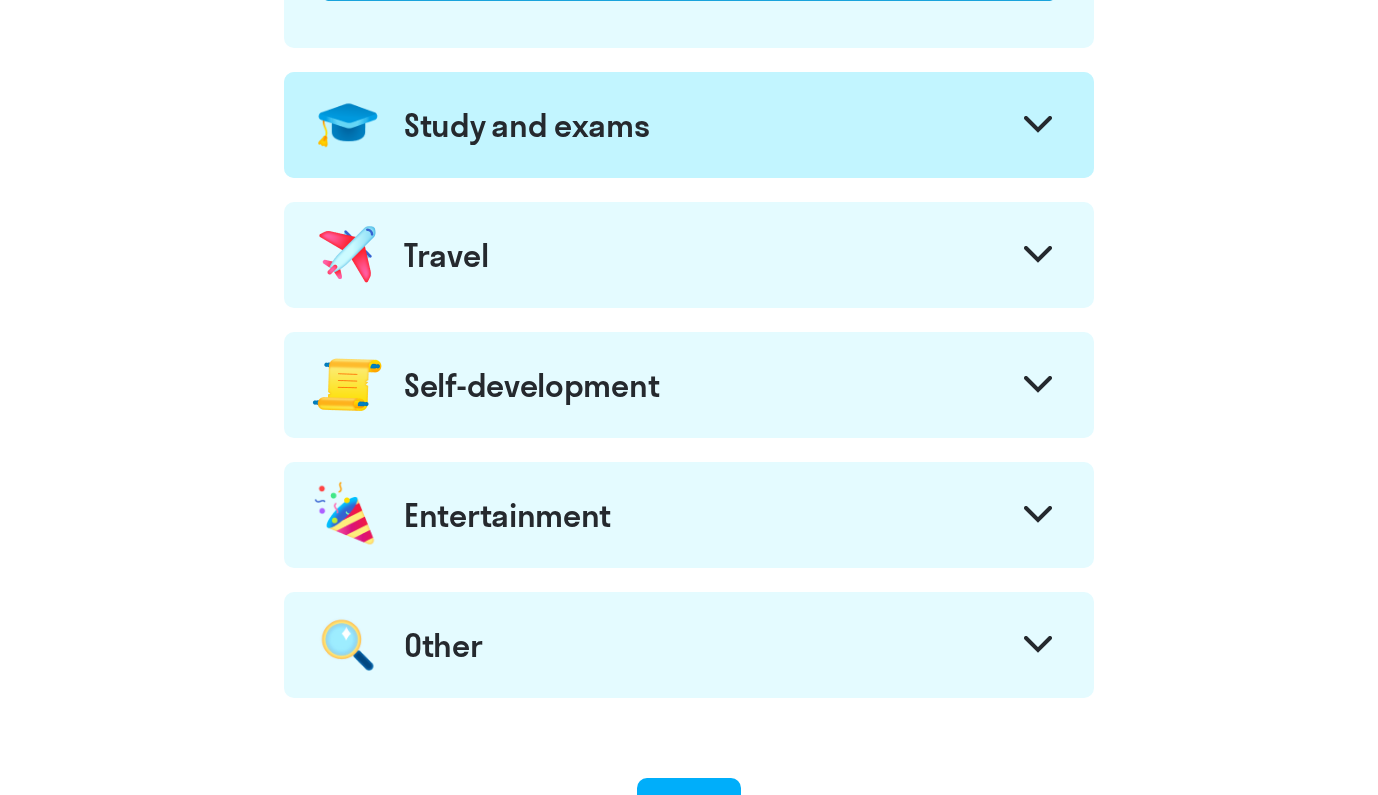 scroll, scrollTop: 882, scrollLeft: 0, axis: vertical 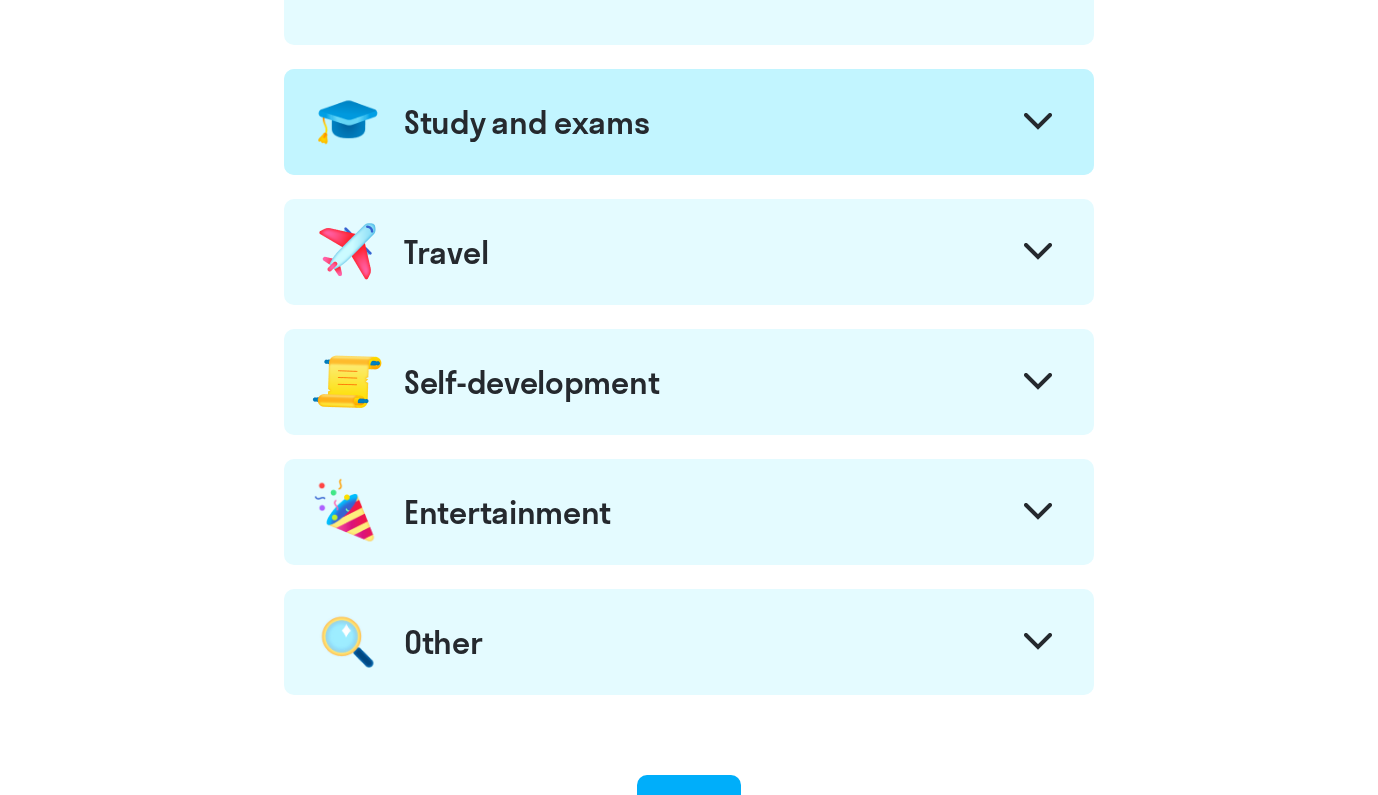 click on "Self-development" 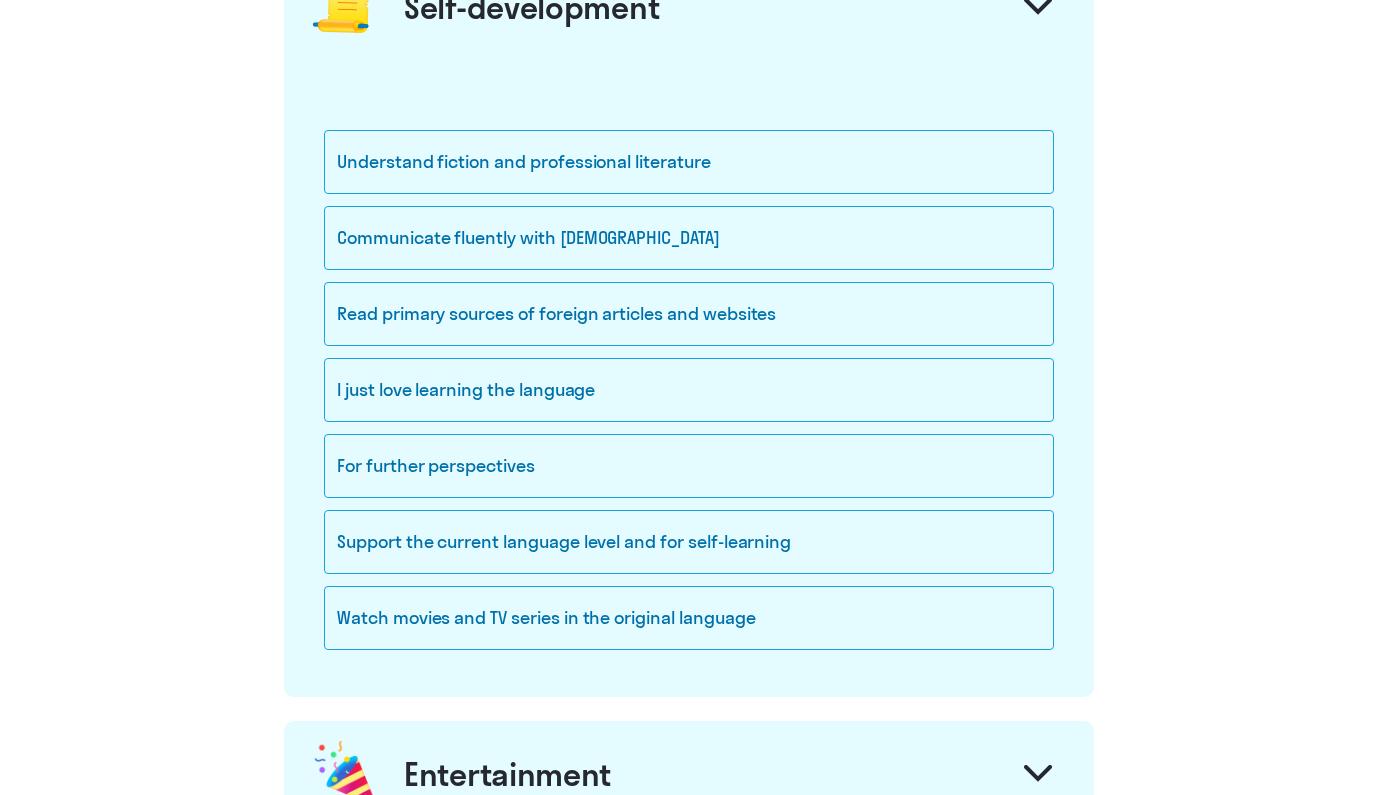 scroll, scrollTop: 1098, scrollLeft: 0, axis: vertical 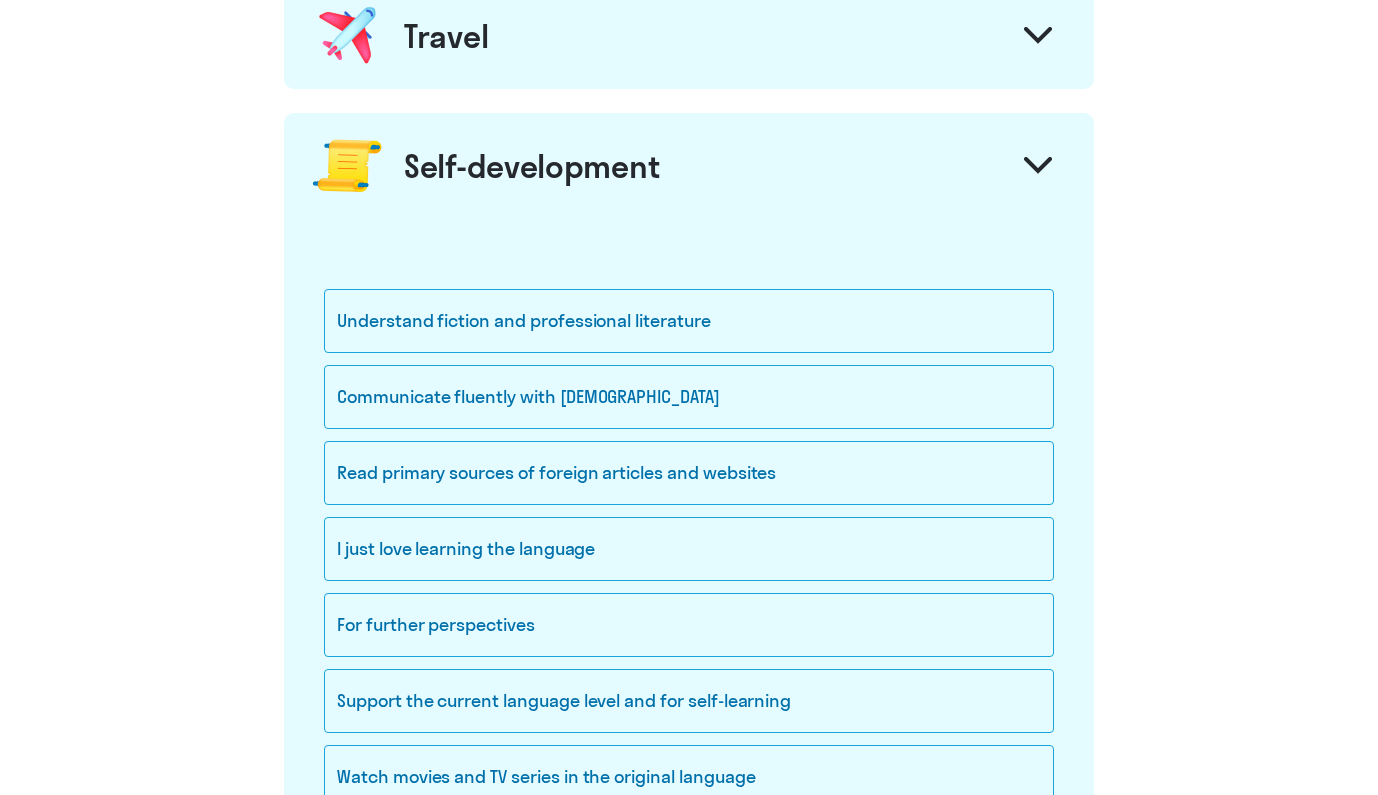 click 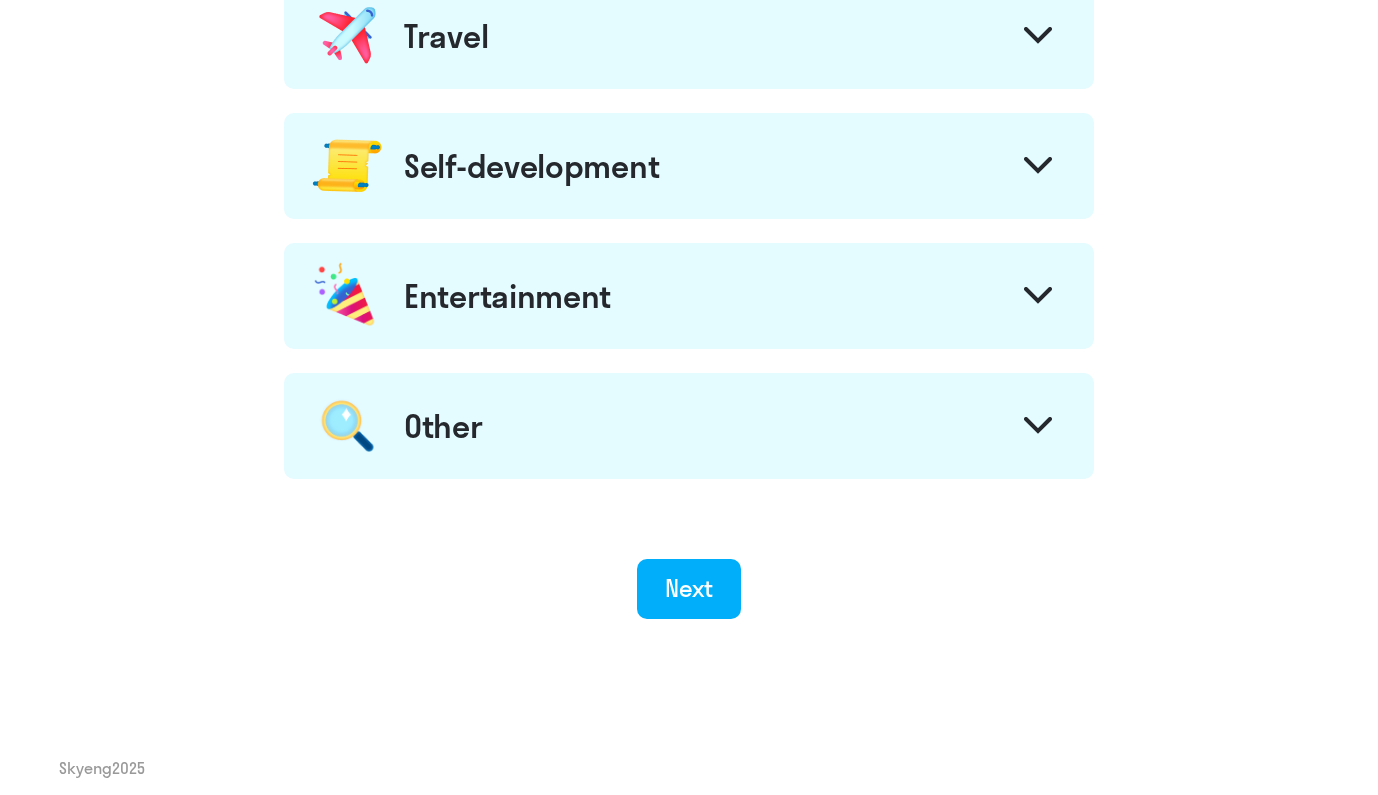 click 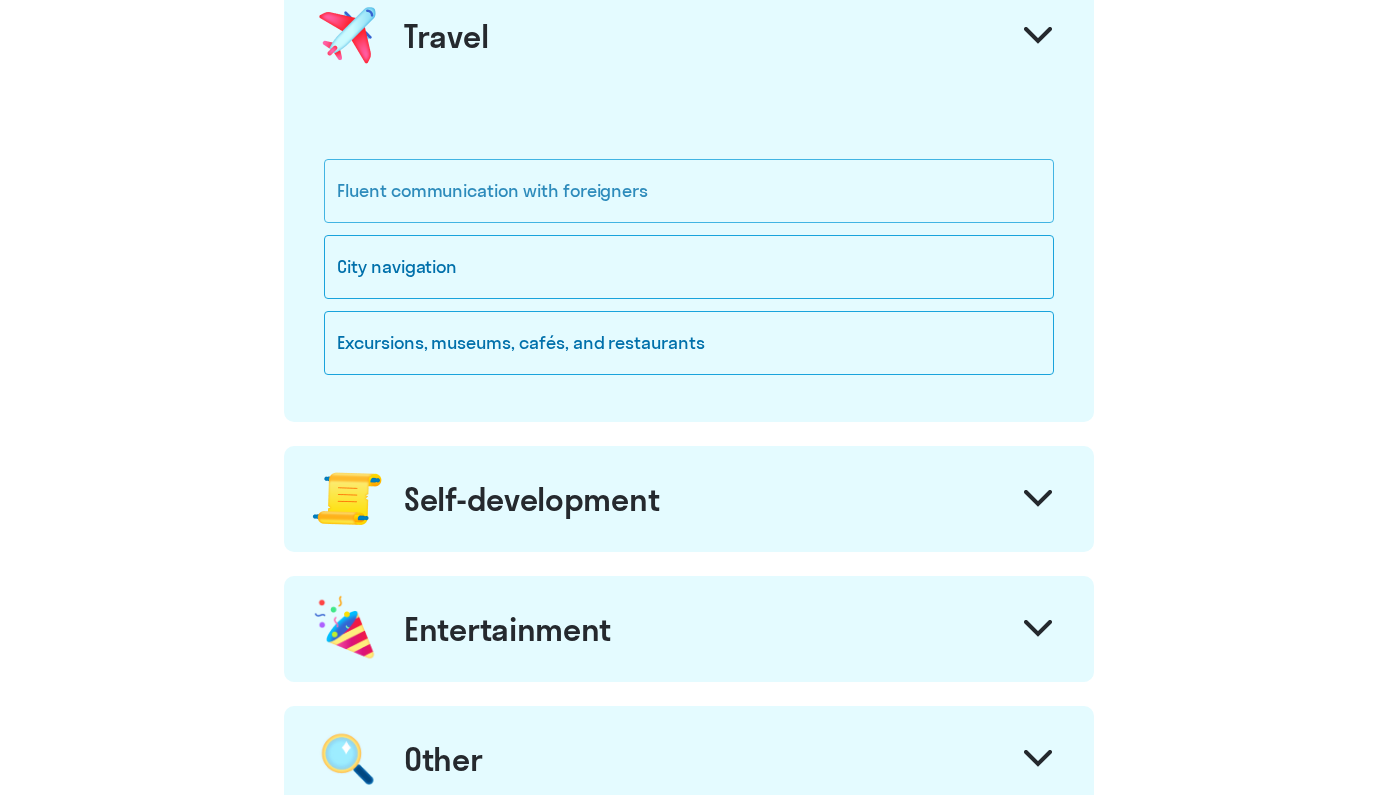 click on "Fluent communication with foreigners" 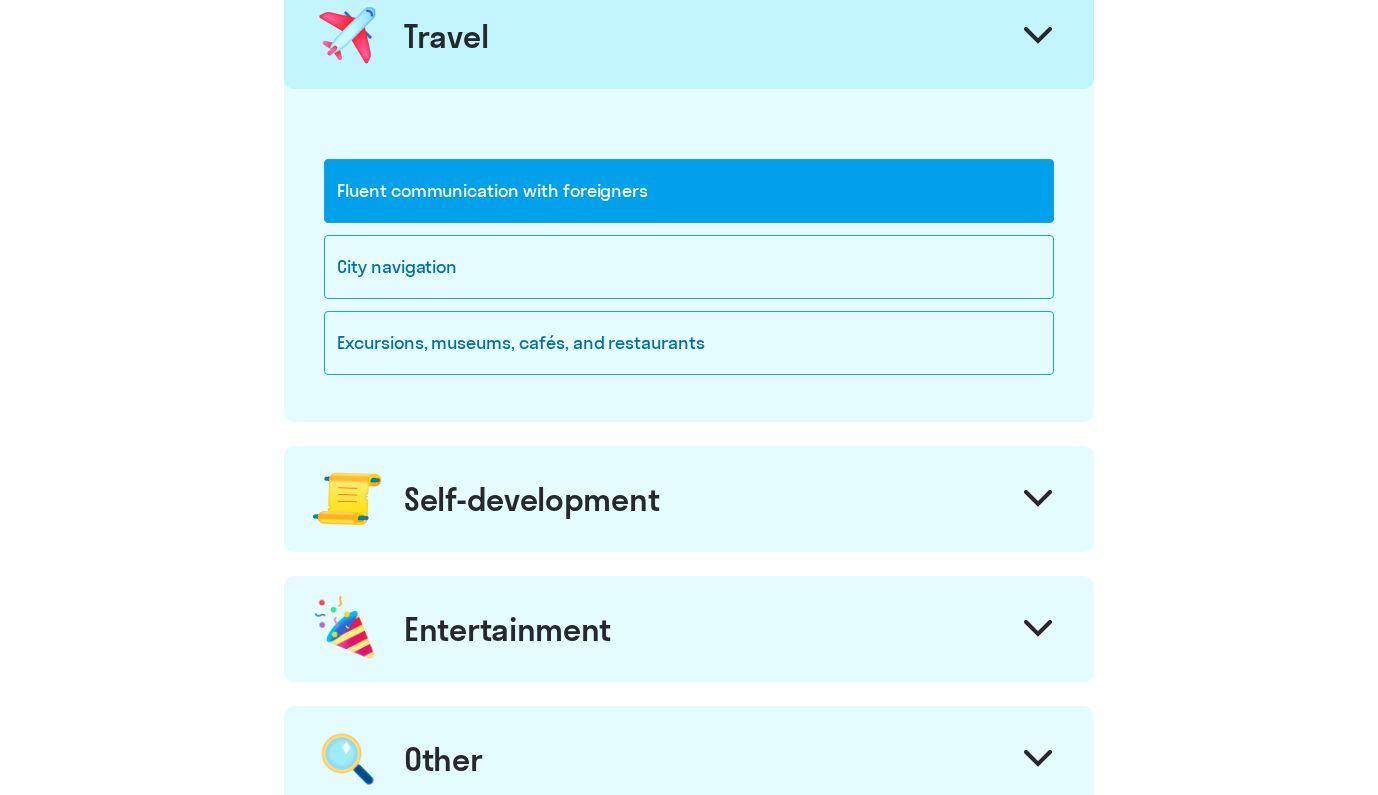 click 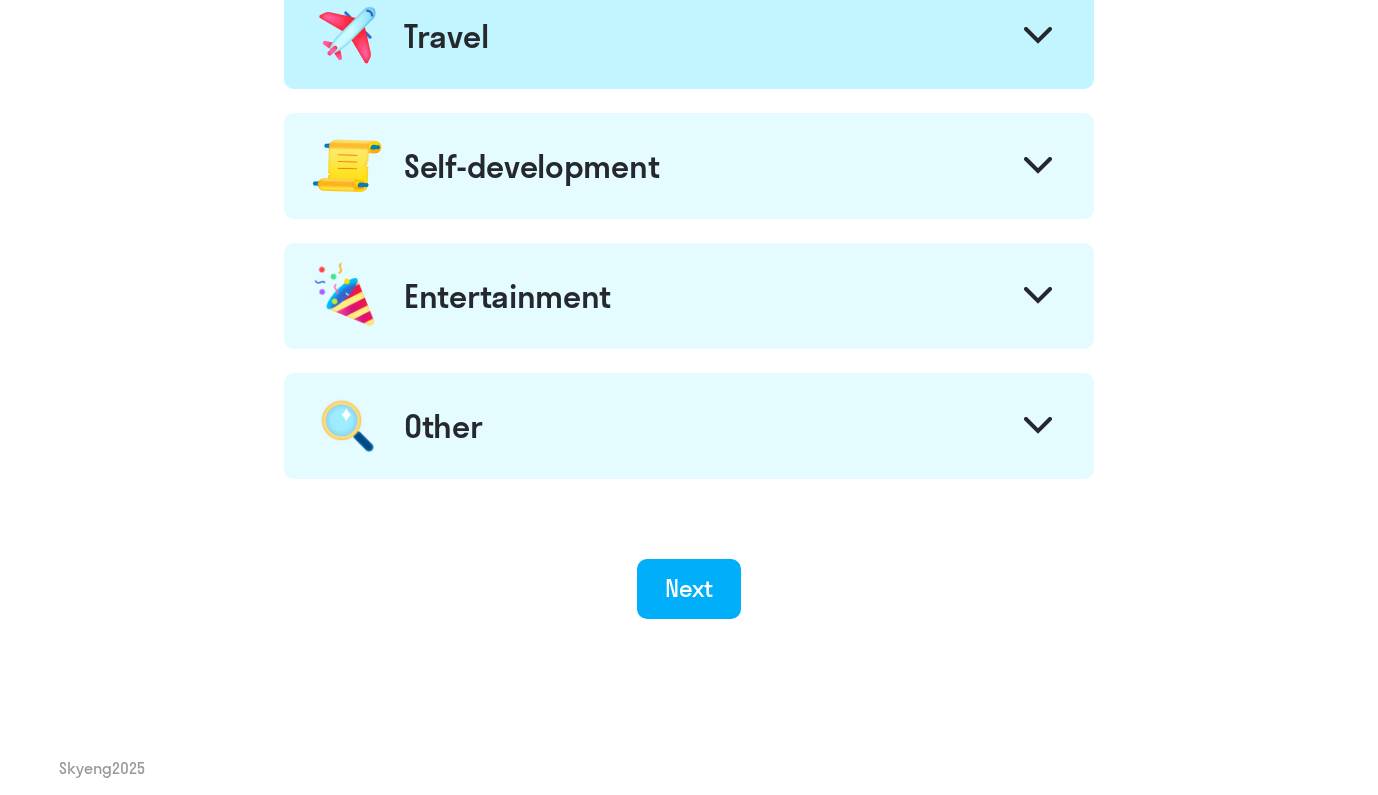 click on "Other" 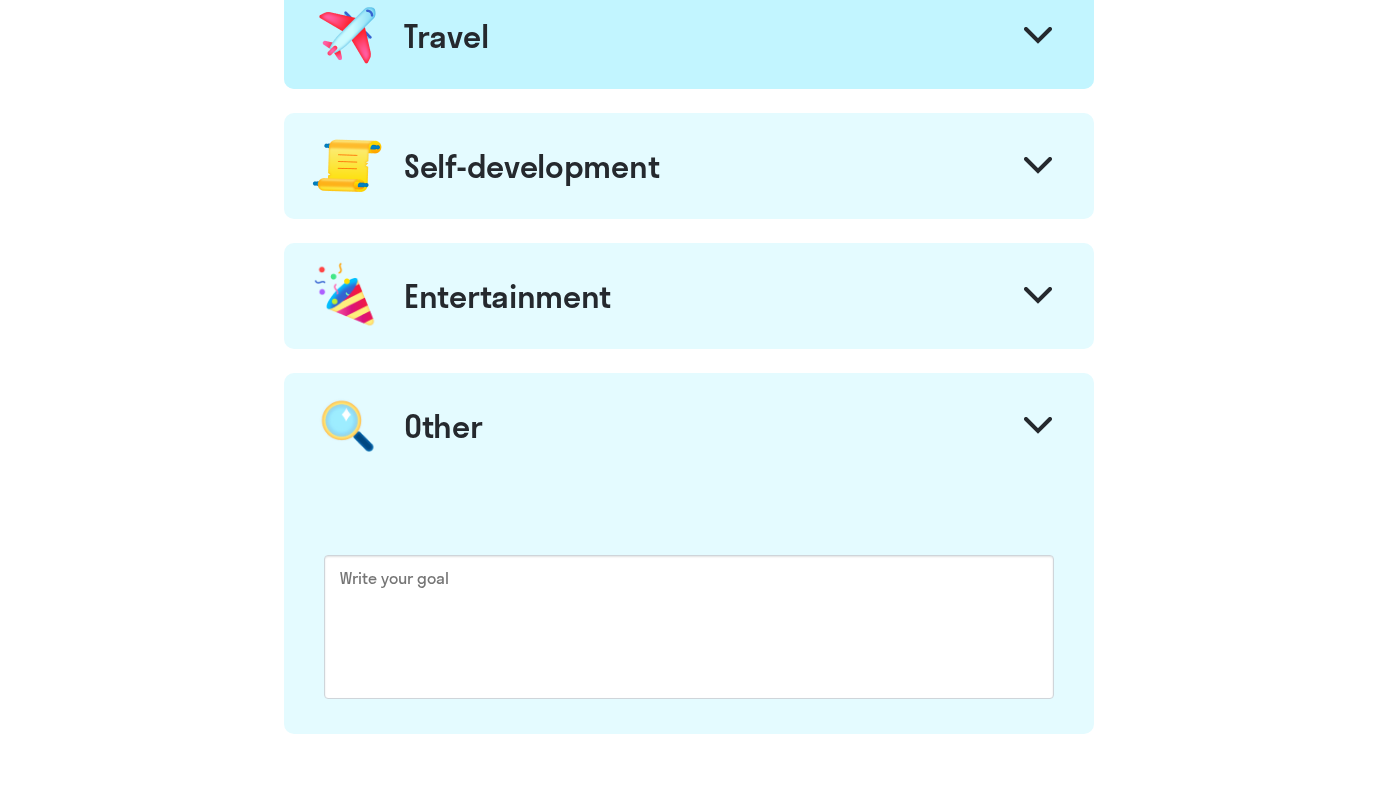 click on "Other" 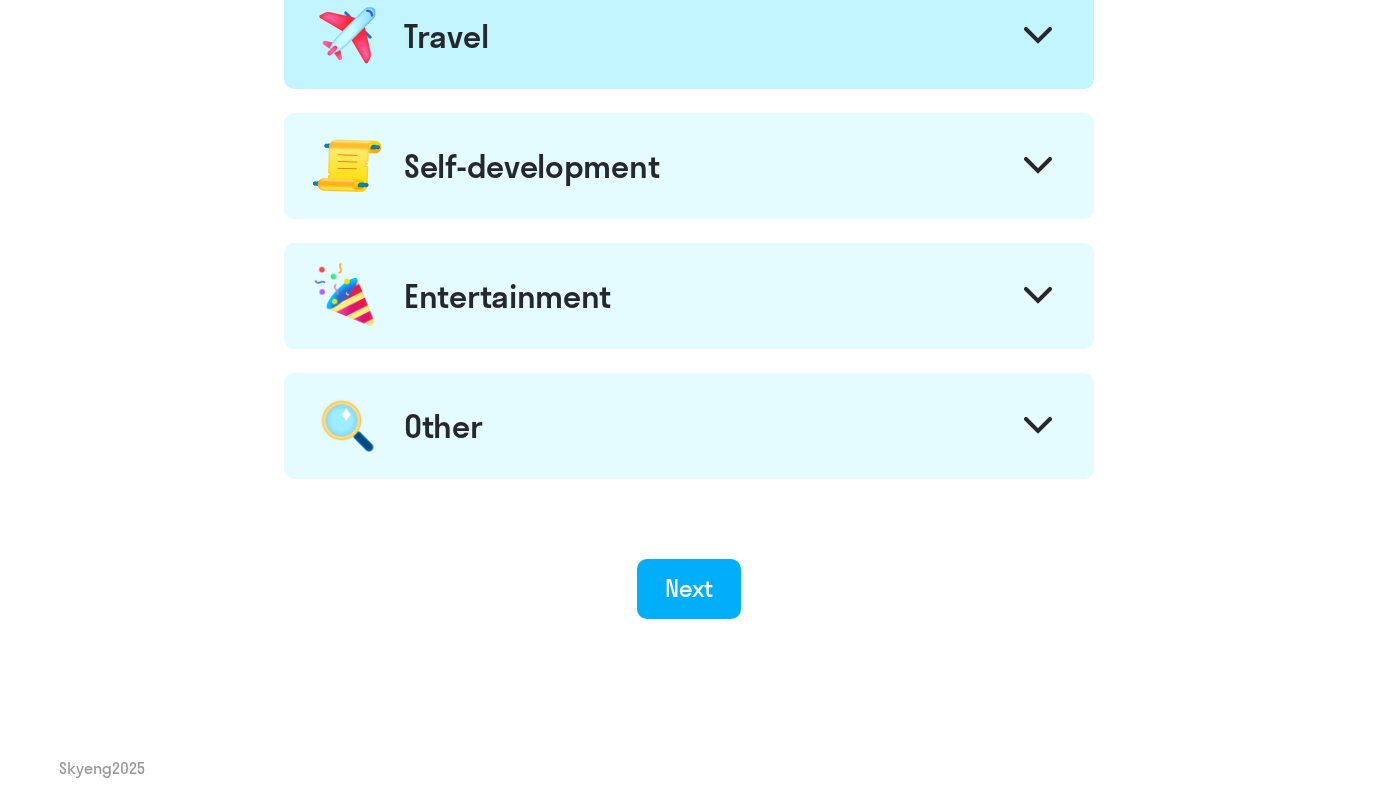 click on "Self-development" 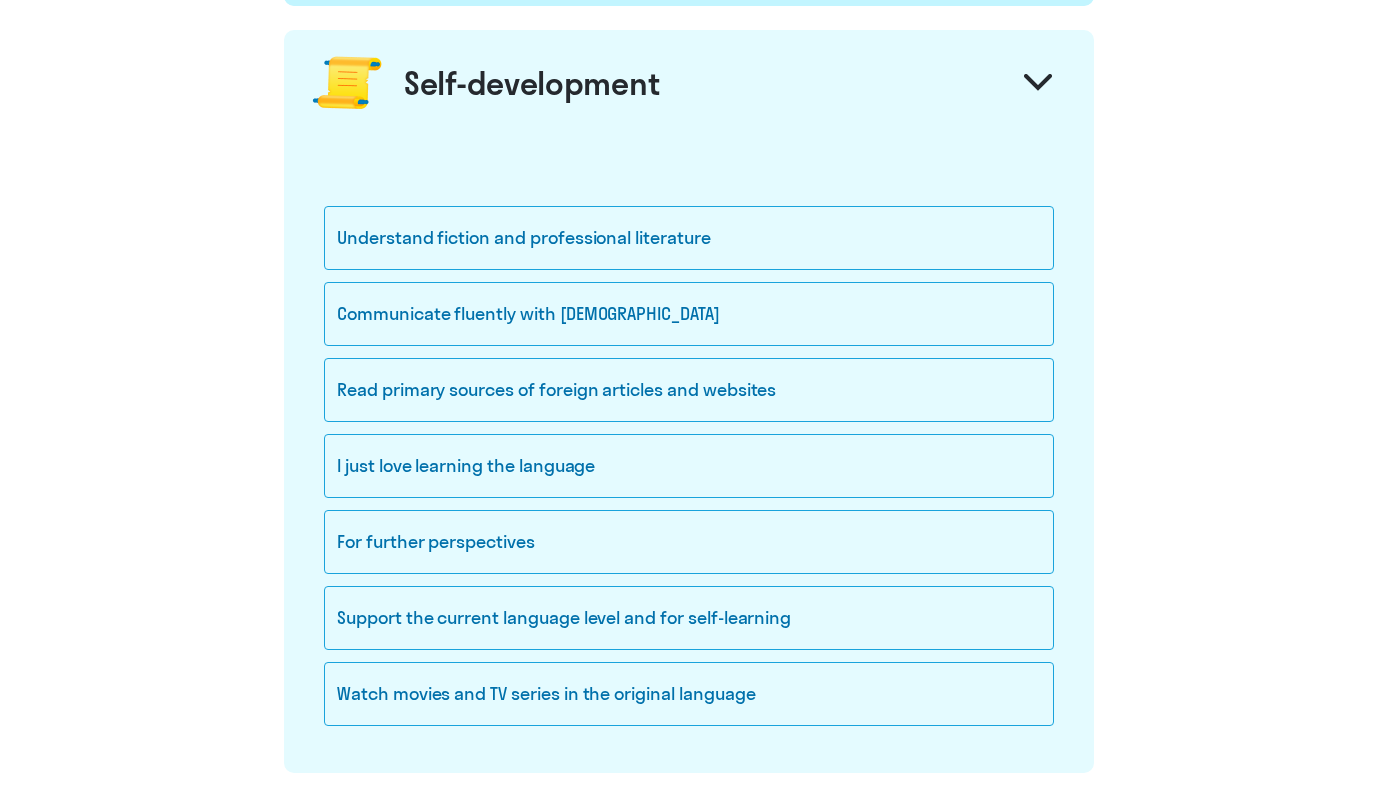 scroll, scrollTop: 1184, scrollLeft: 0, axis: vertical 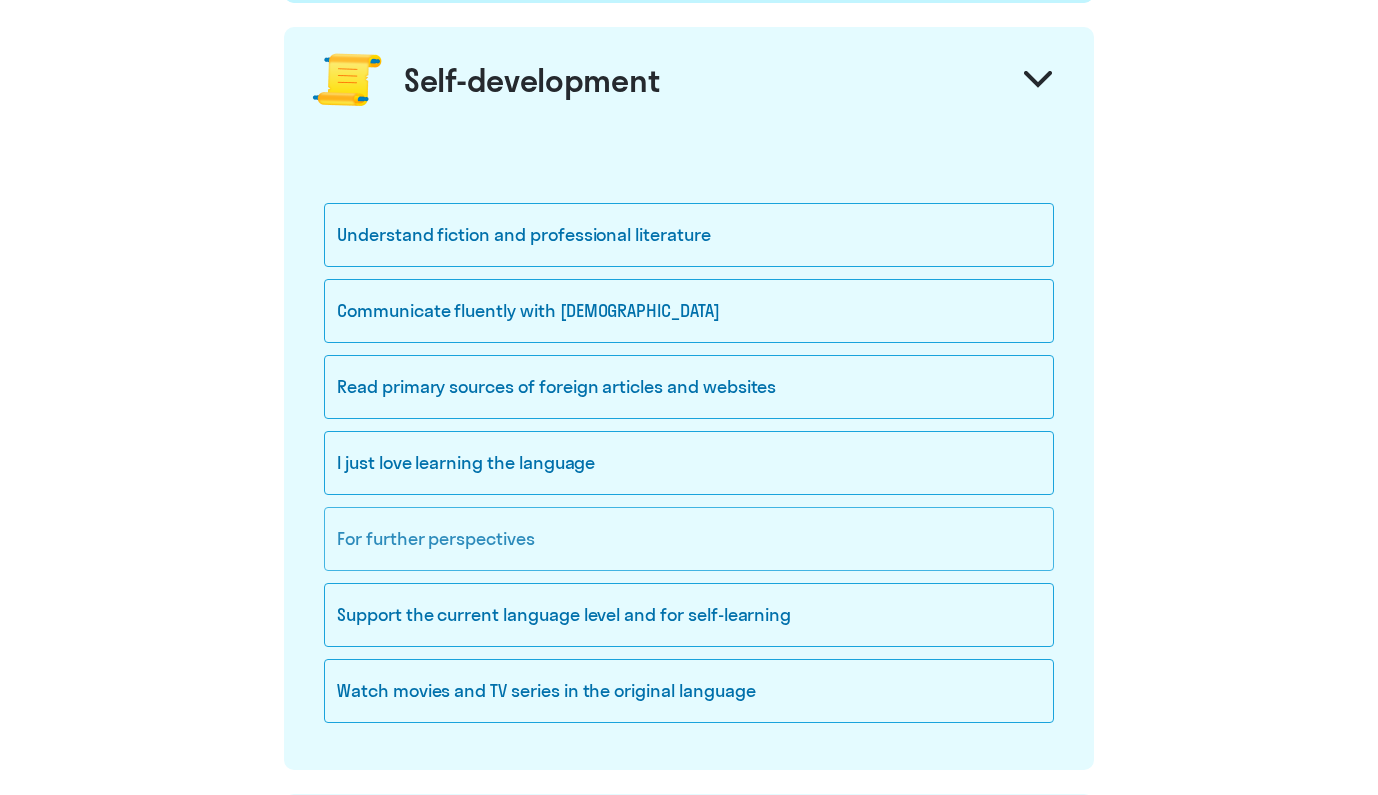click on "For further perspectives" 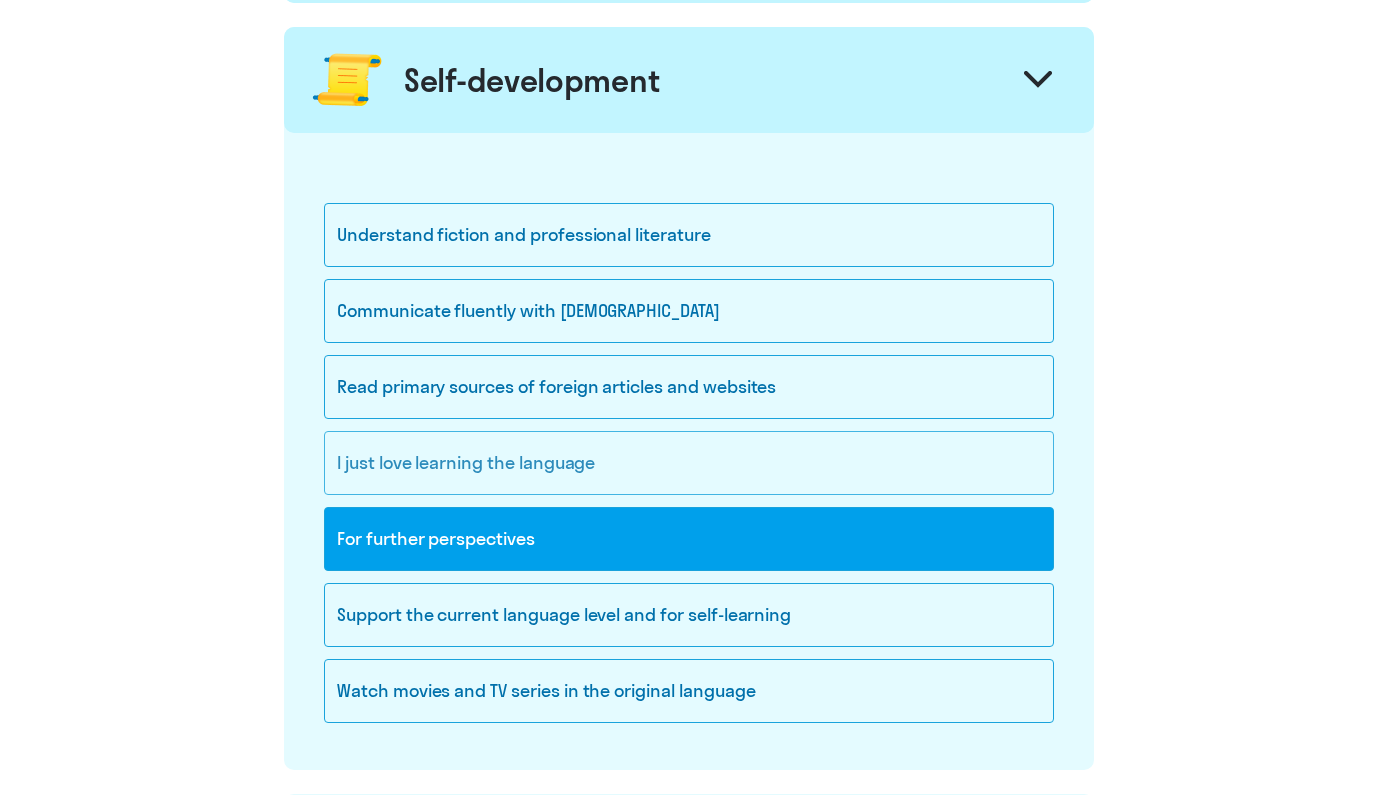 click on "I just love learning the language" 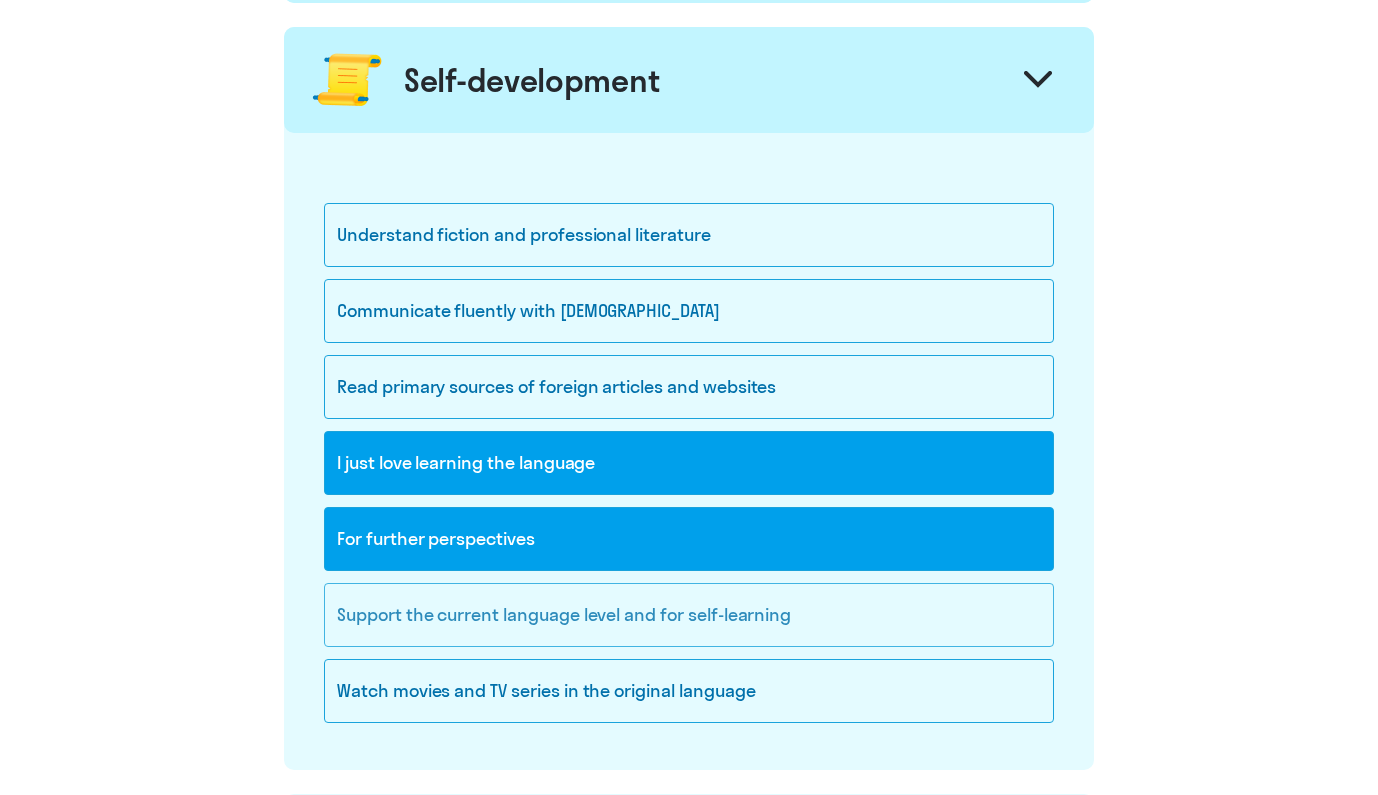 click on "Support the current language level and for self-learning" 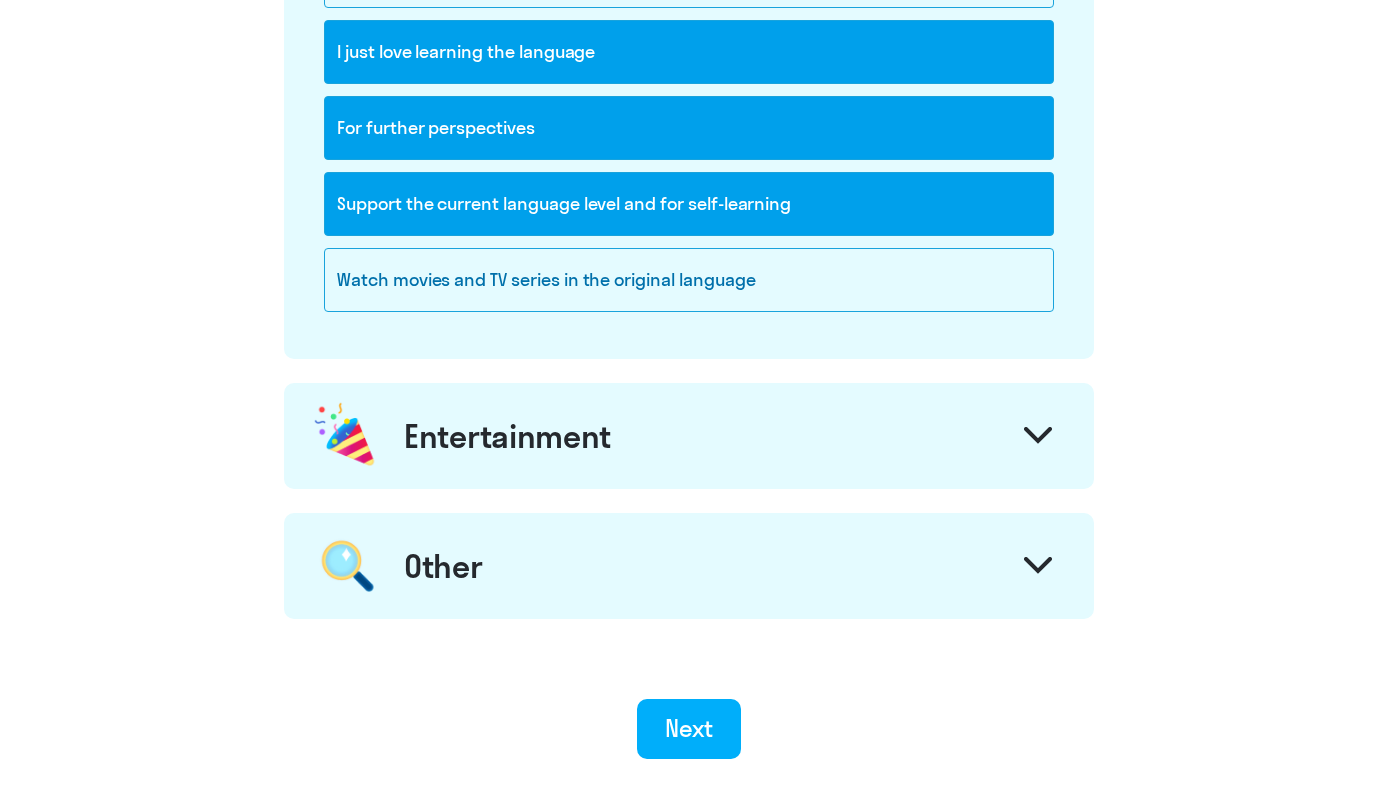 scroll, scrollTop: 1620, scrollLeft: 0, axis: vertical 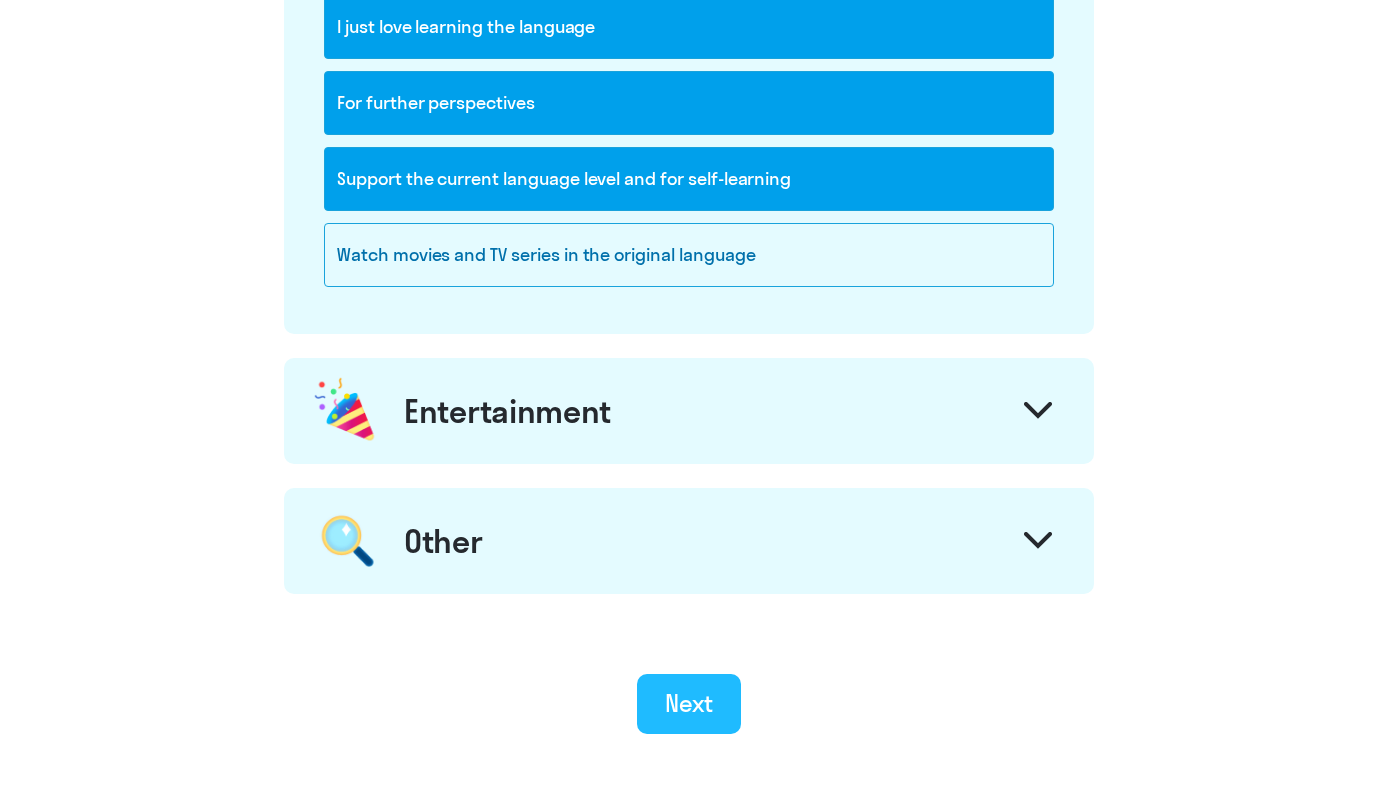 click on "Next" 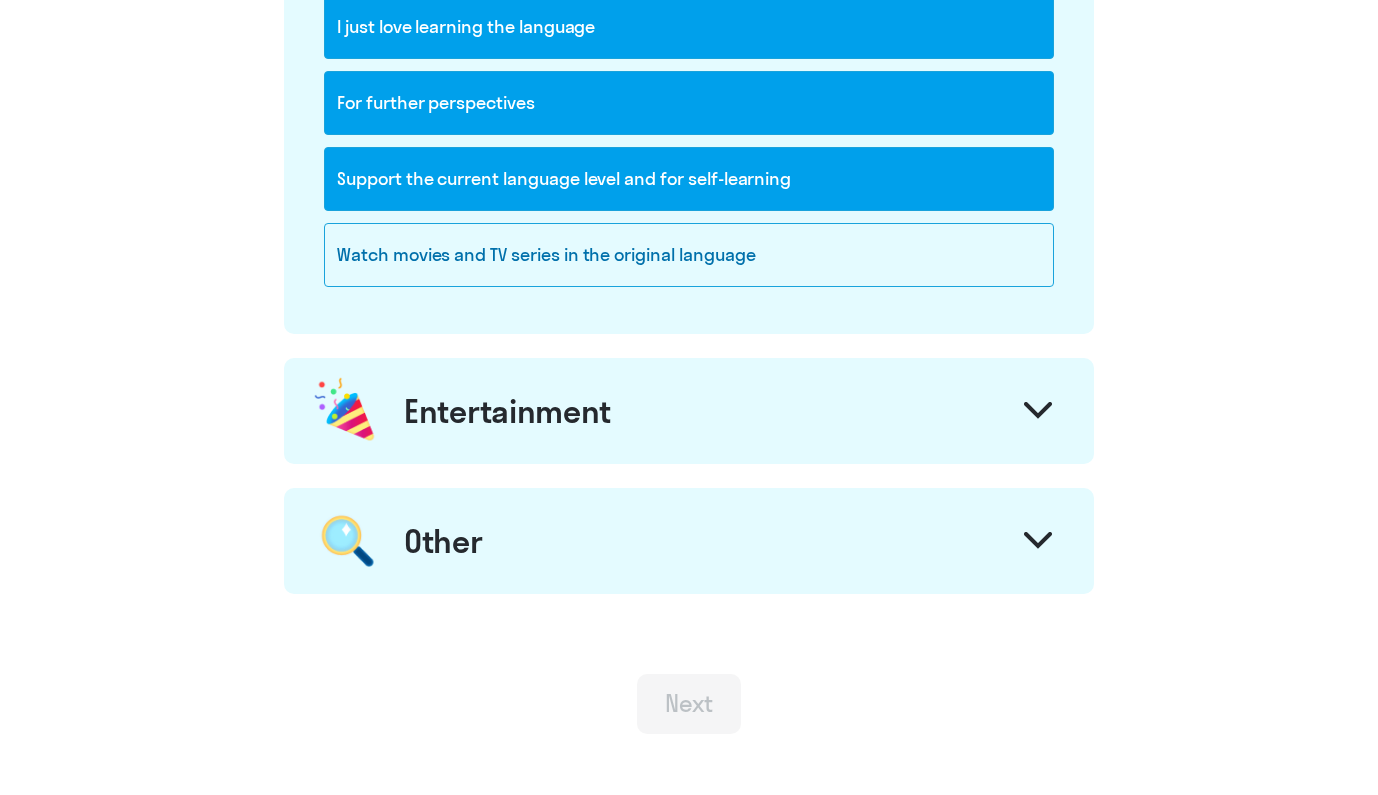 scroll, scrollTop: 0, scrollLeft: 0, axis: both 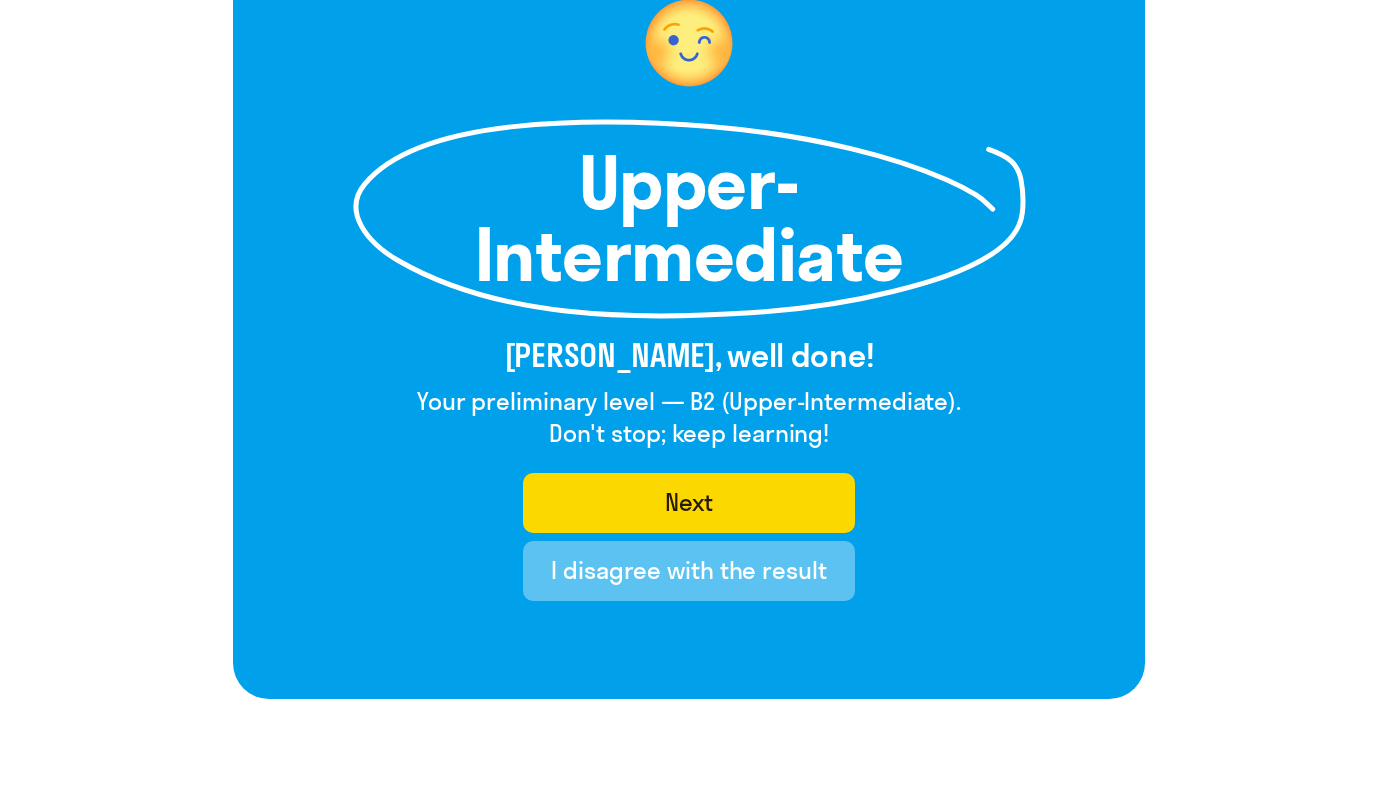 click on "I disagree with the result" 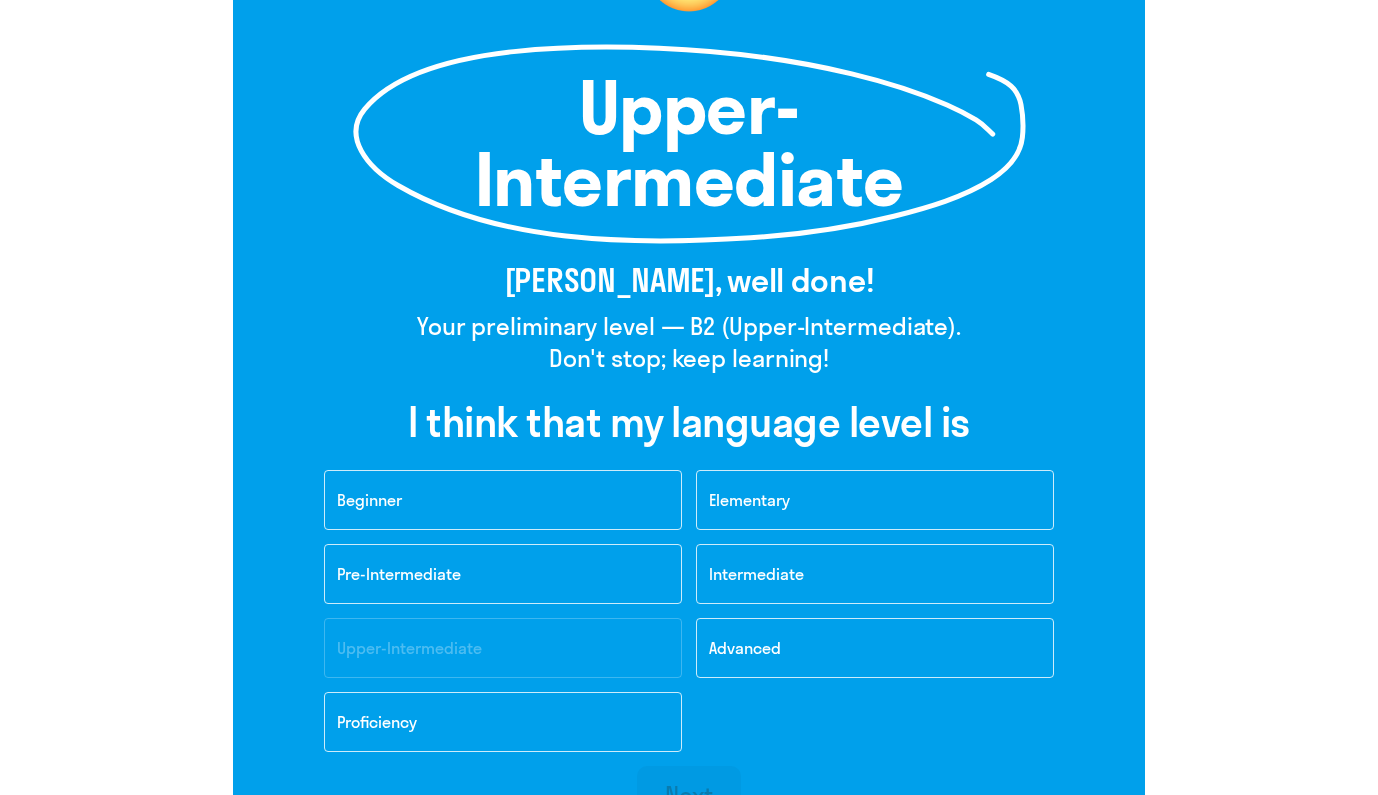 scroll, scrollTop: 356, scrollLeft: 0, axis: vertical 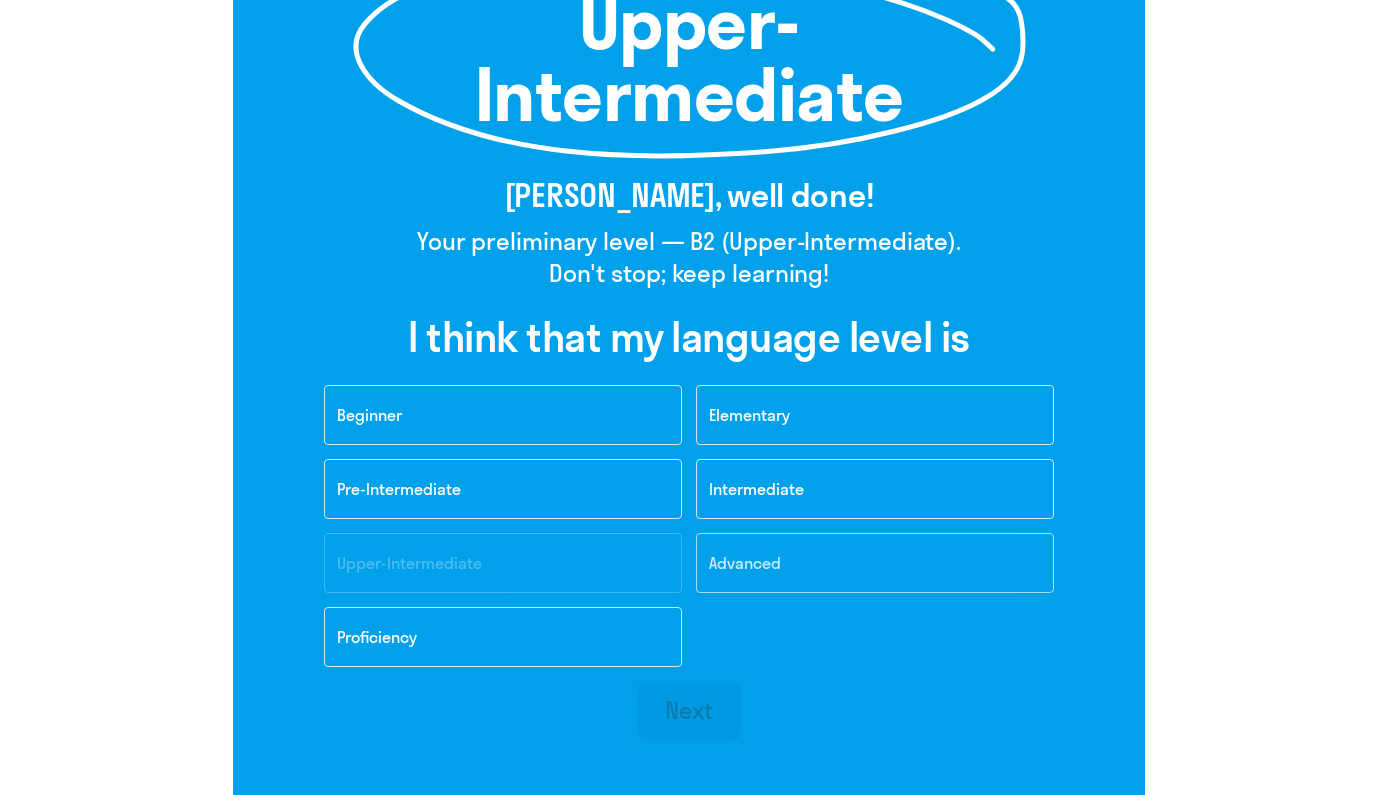 click on "Advanced" 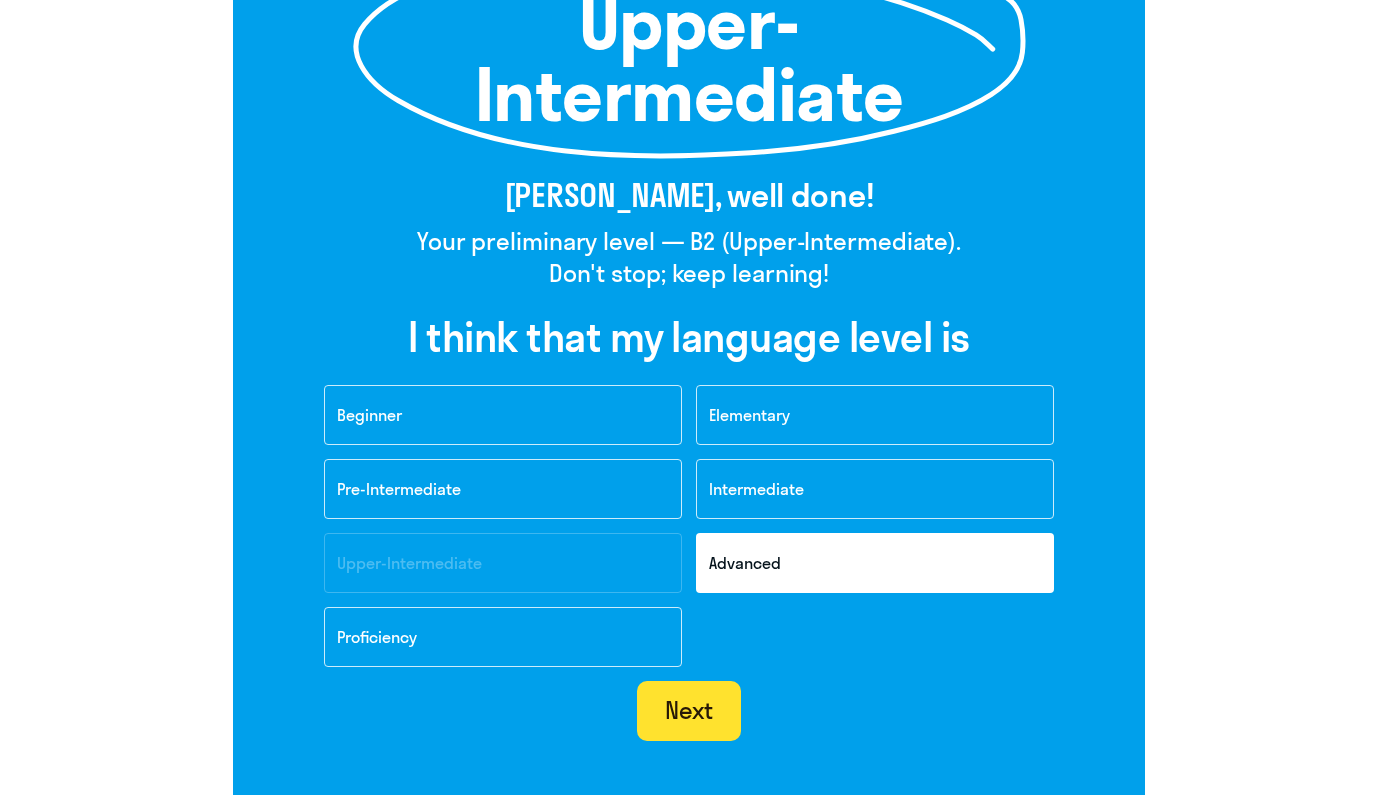 click on "Next" 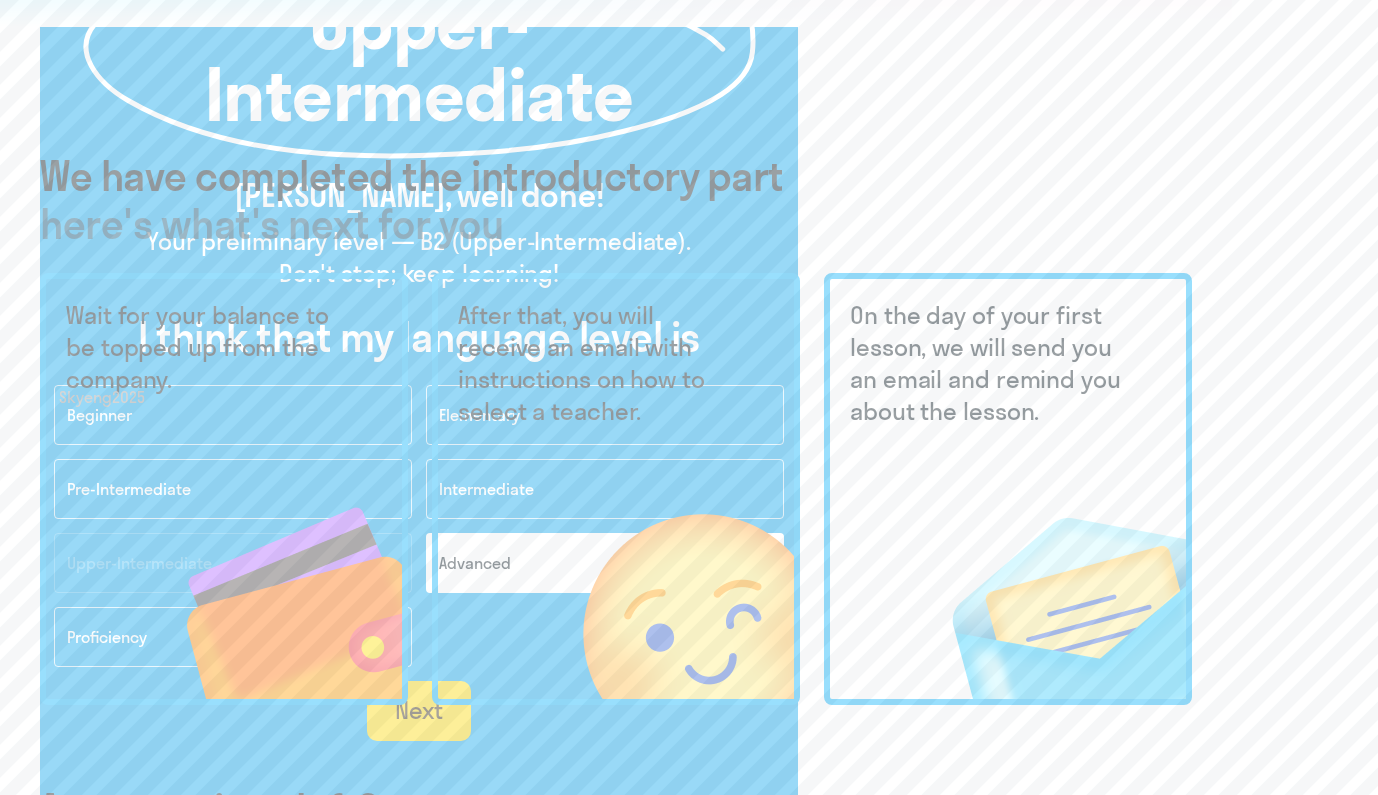 scroll, scrollTop: 0, scrollLeft: 0, axis: both 